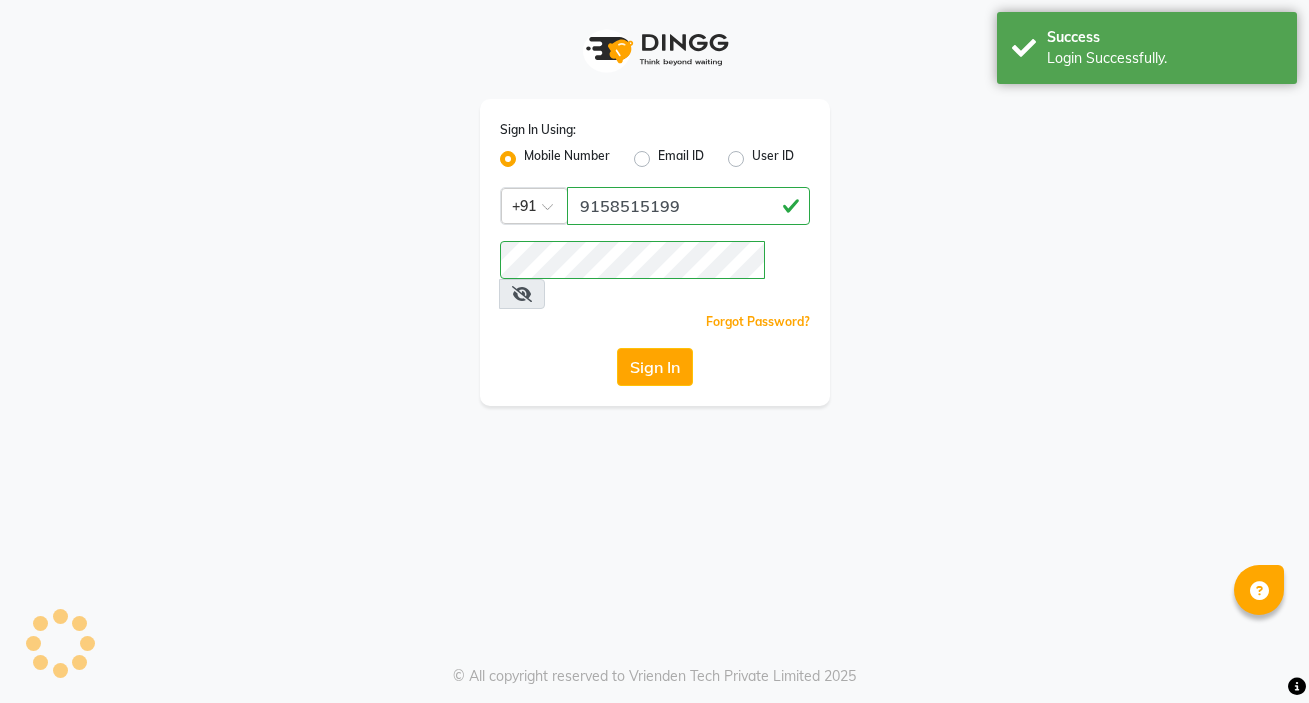 scroll, scrollTop: 0, scrollLeft: 0, axis: both 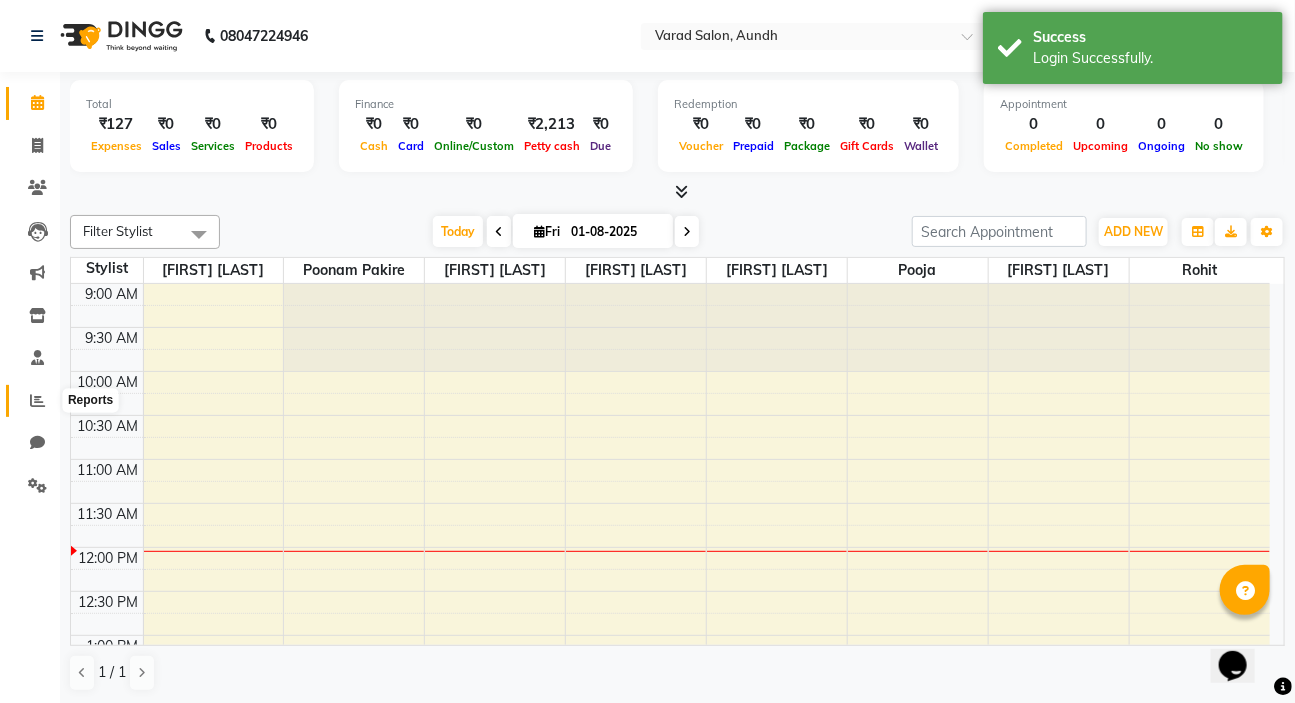 click 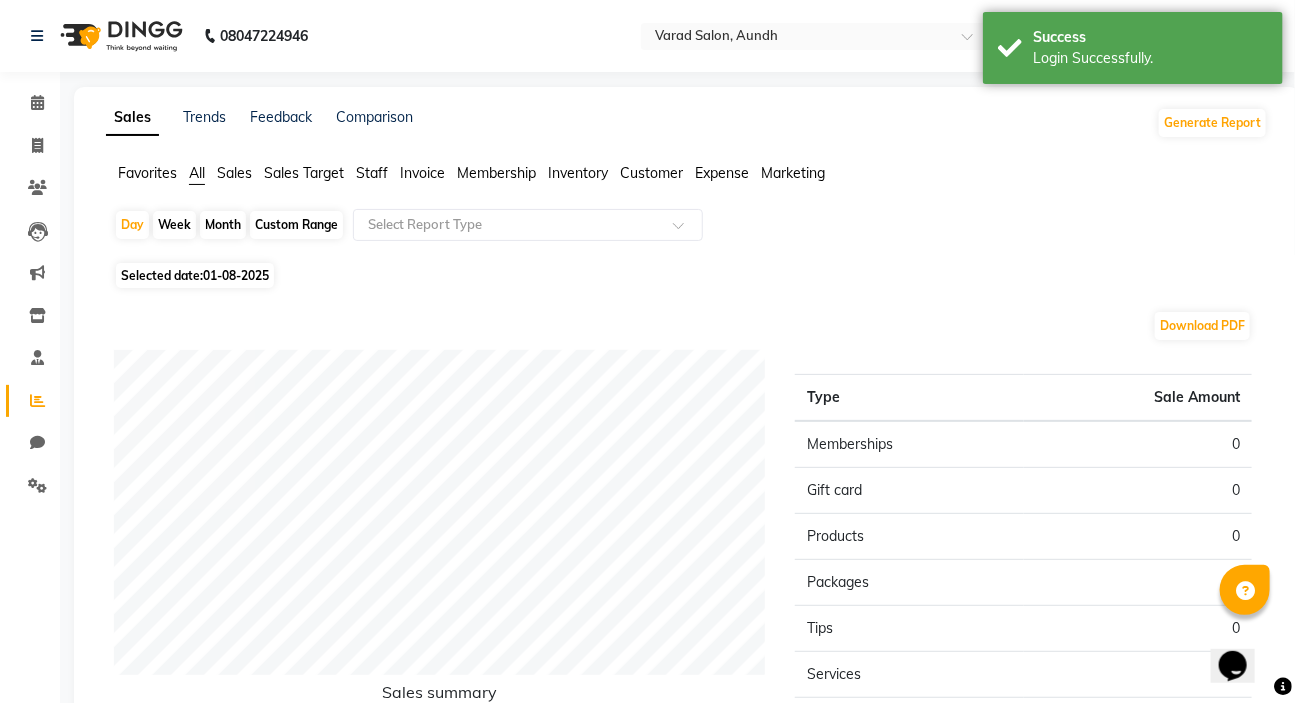 click on "Month" 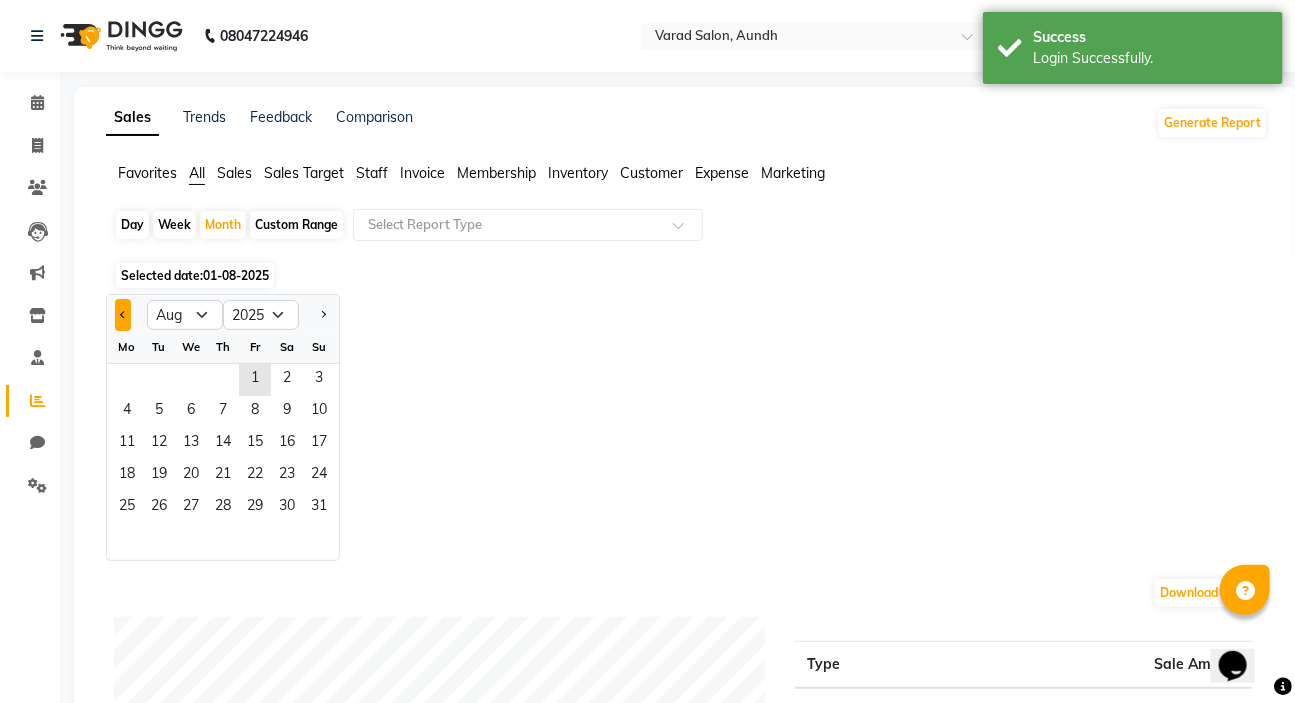 click 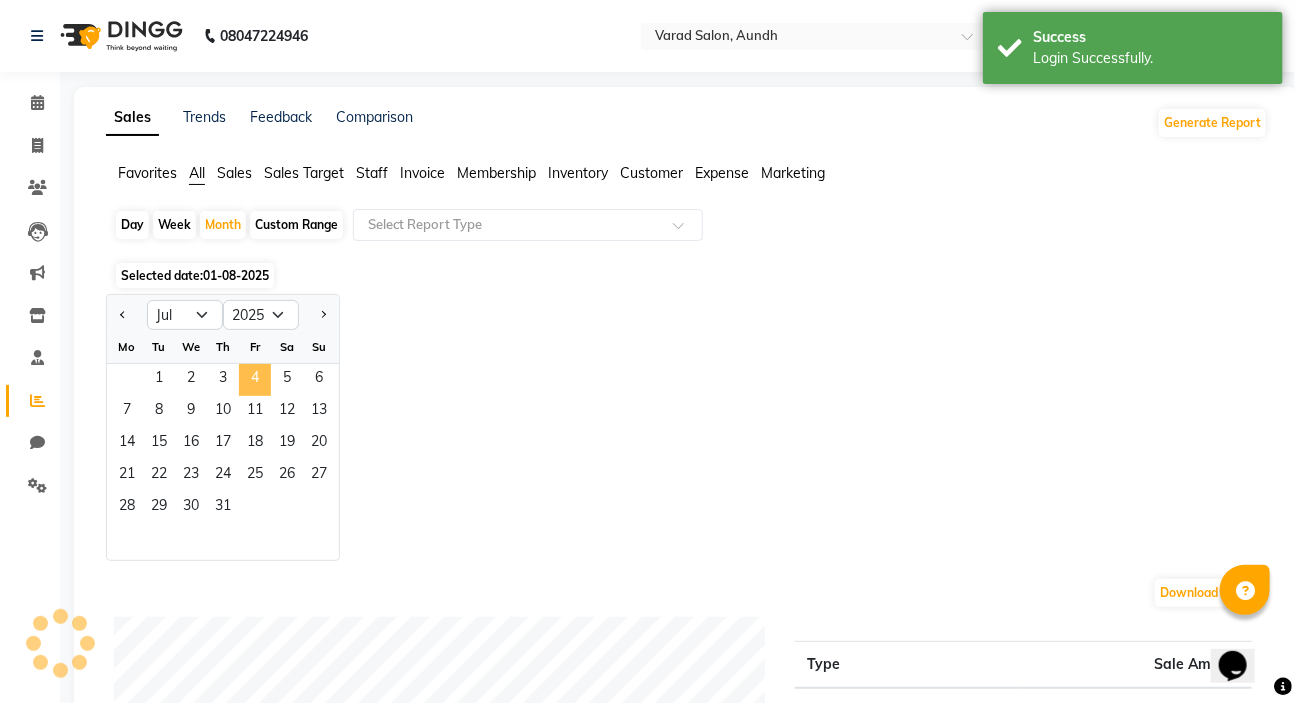 click on "4" 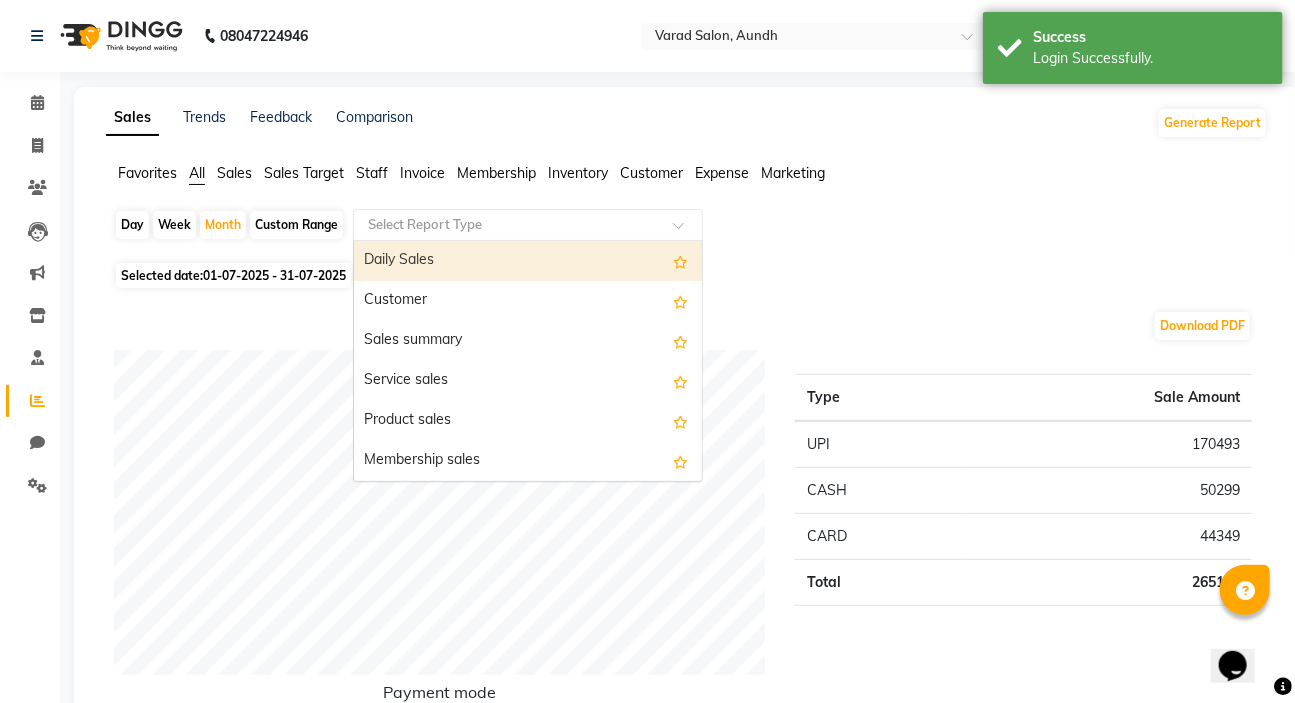 click 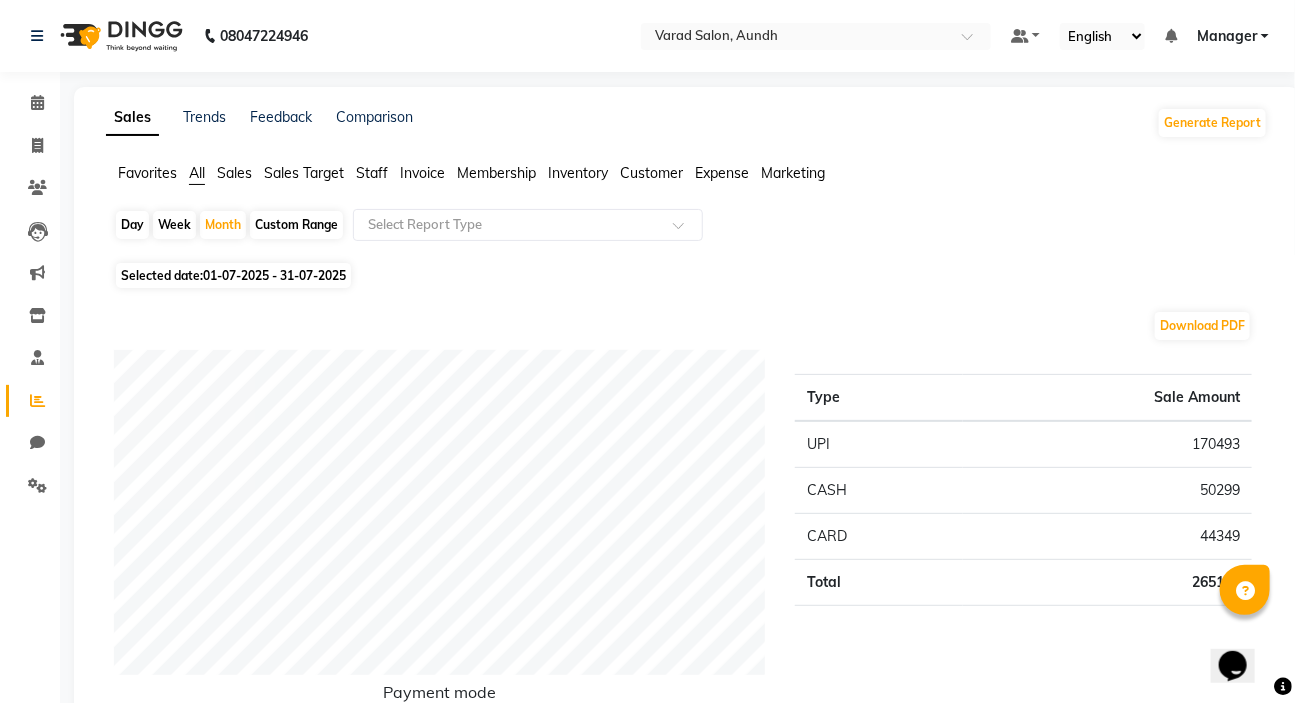 click on "Staff" 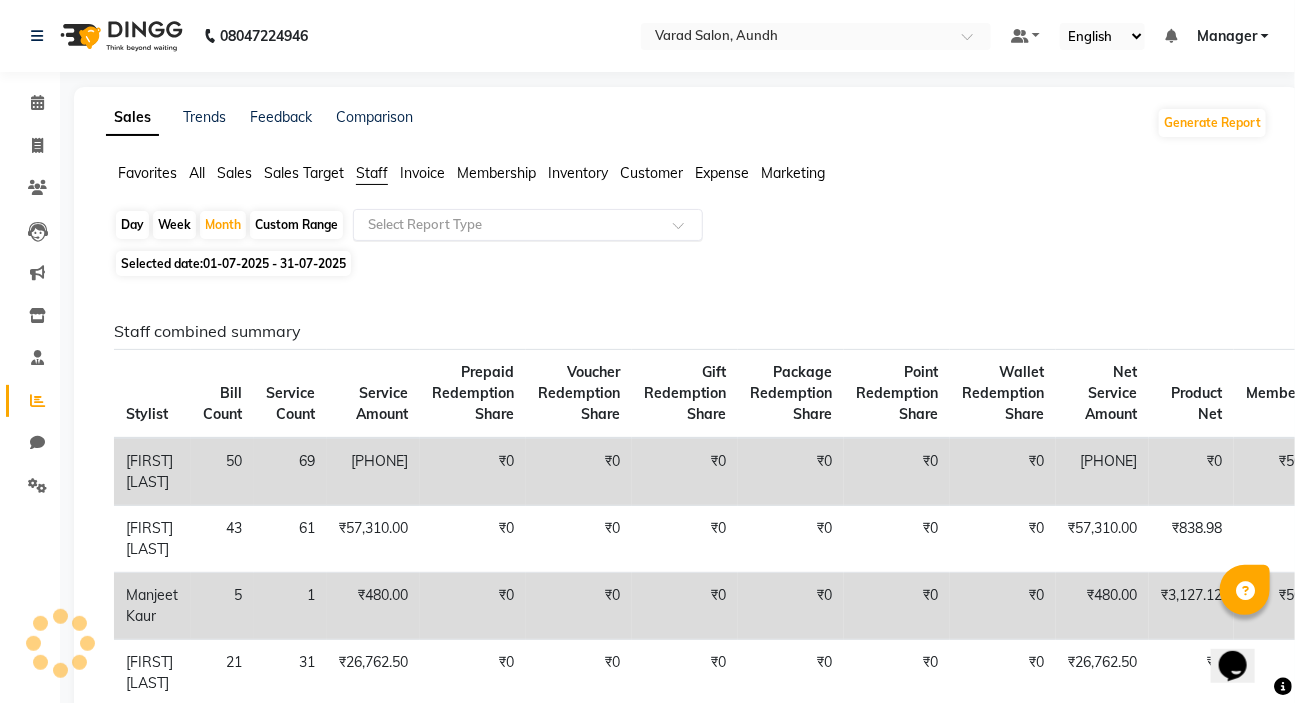 click 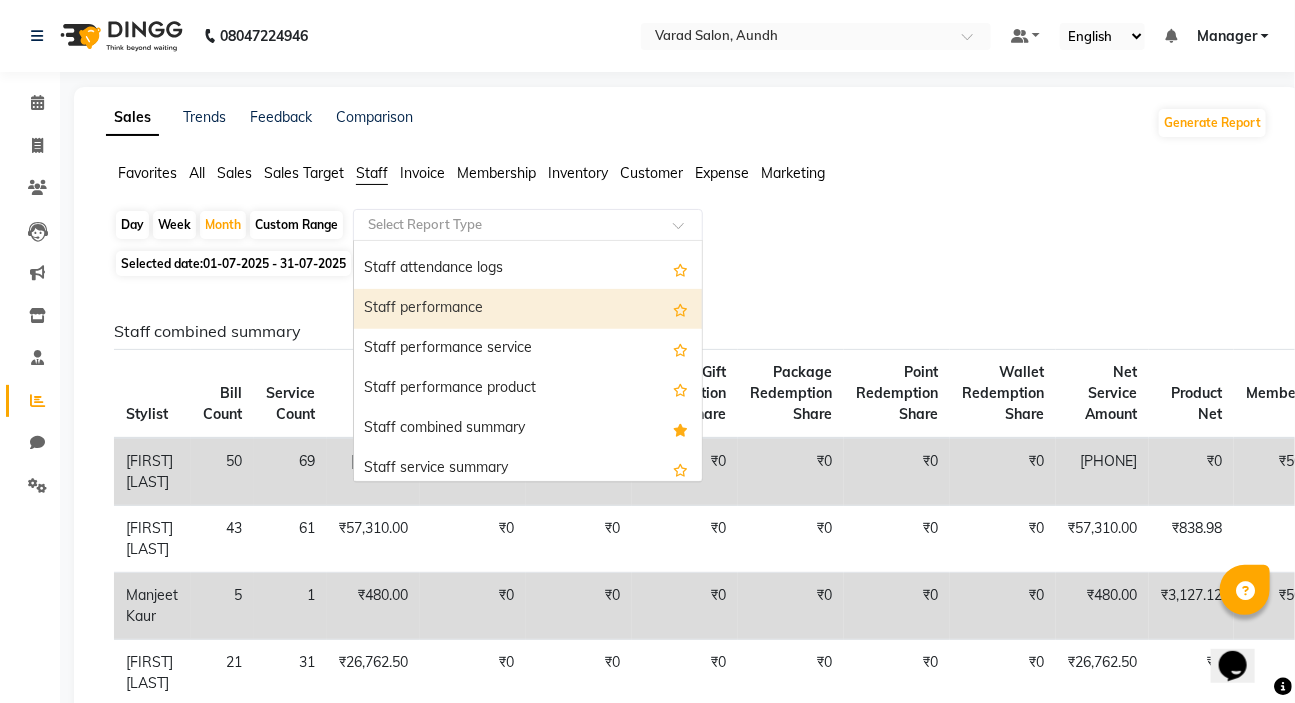 scroll, scrollTop: 363, scrollLeft: 0, axis: vertical 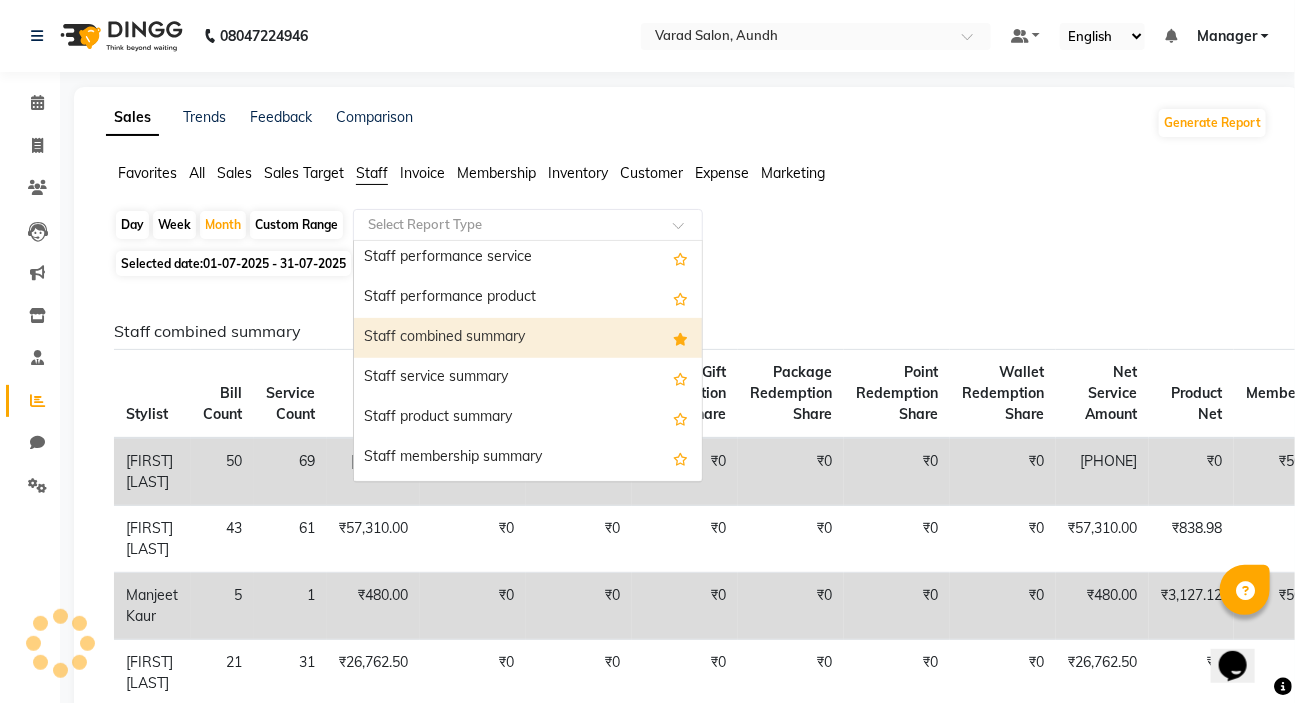 click on "Staff combined summary" at bounding box center [528, 338] 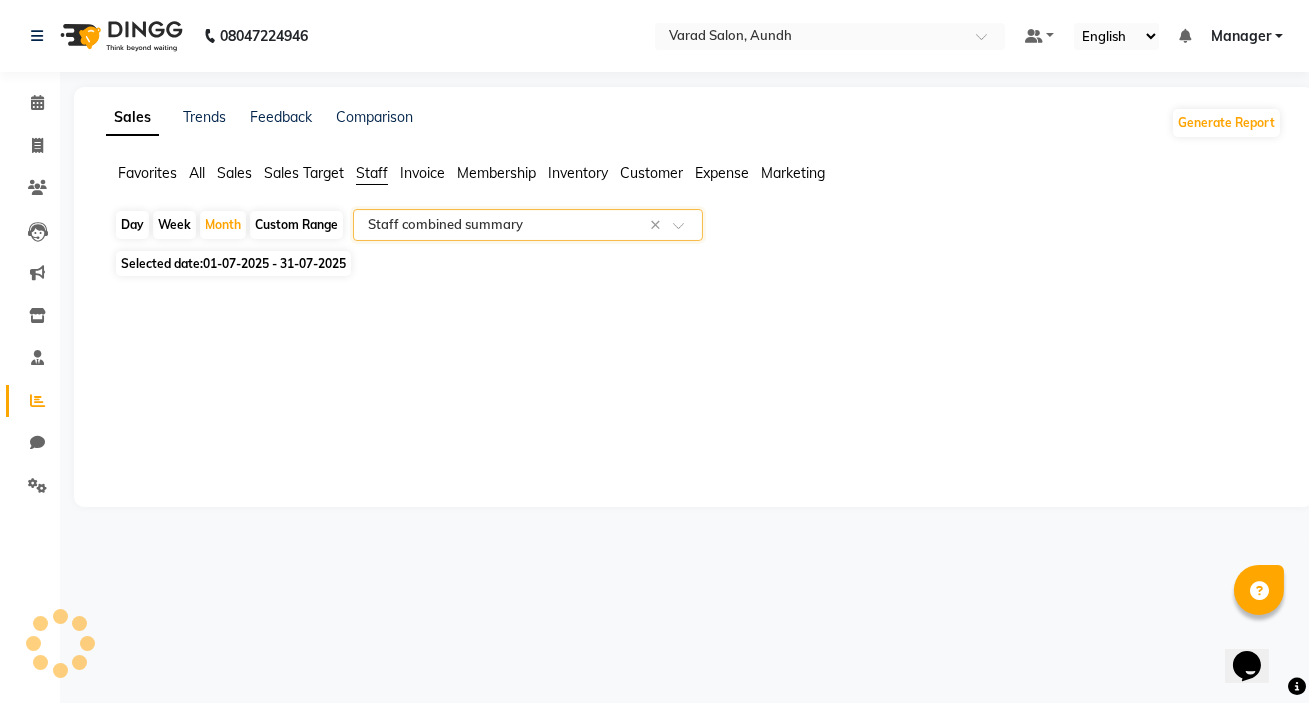 select on "full_report" 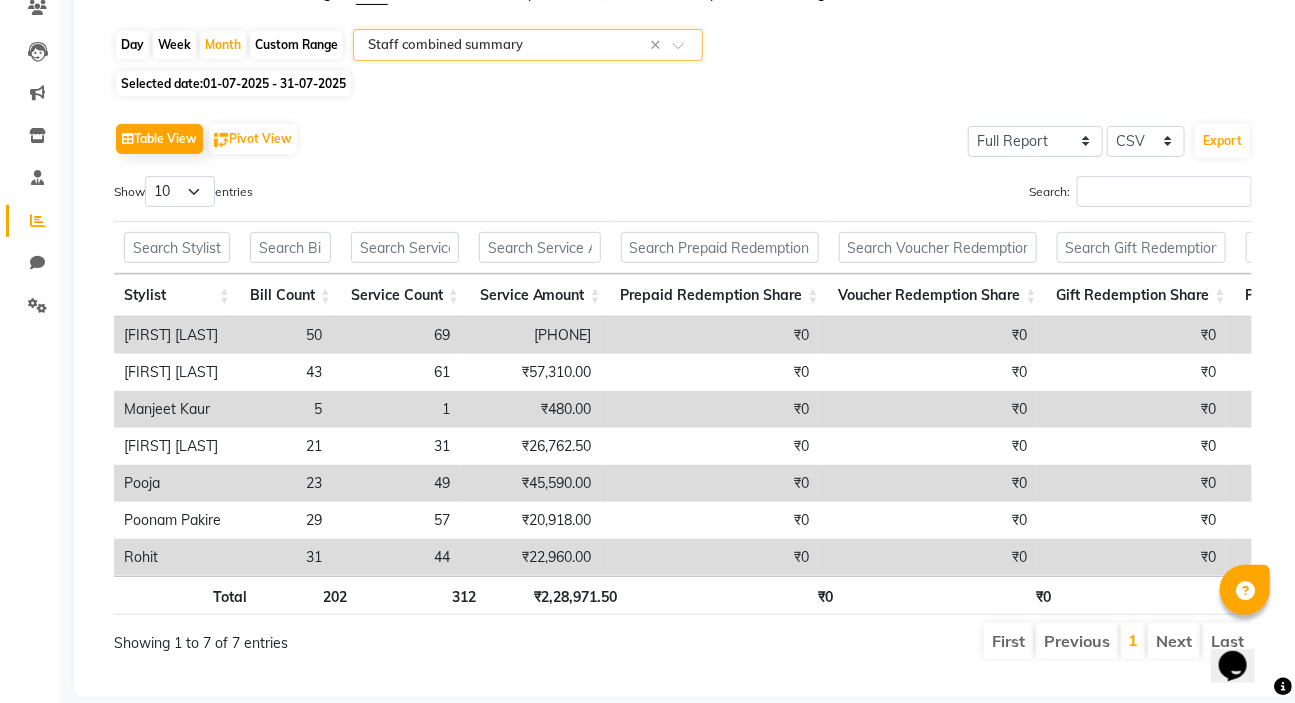 scroll, scrollTop: 181, scrollLeft: 0, axis: vertical 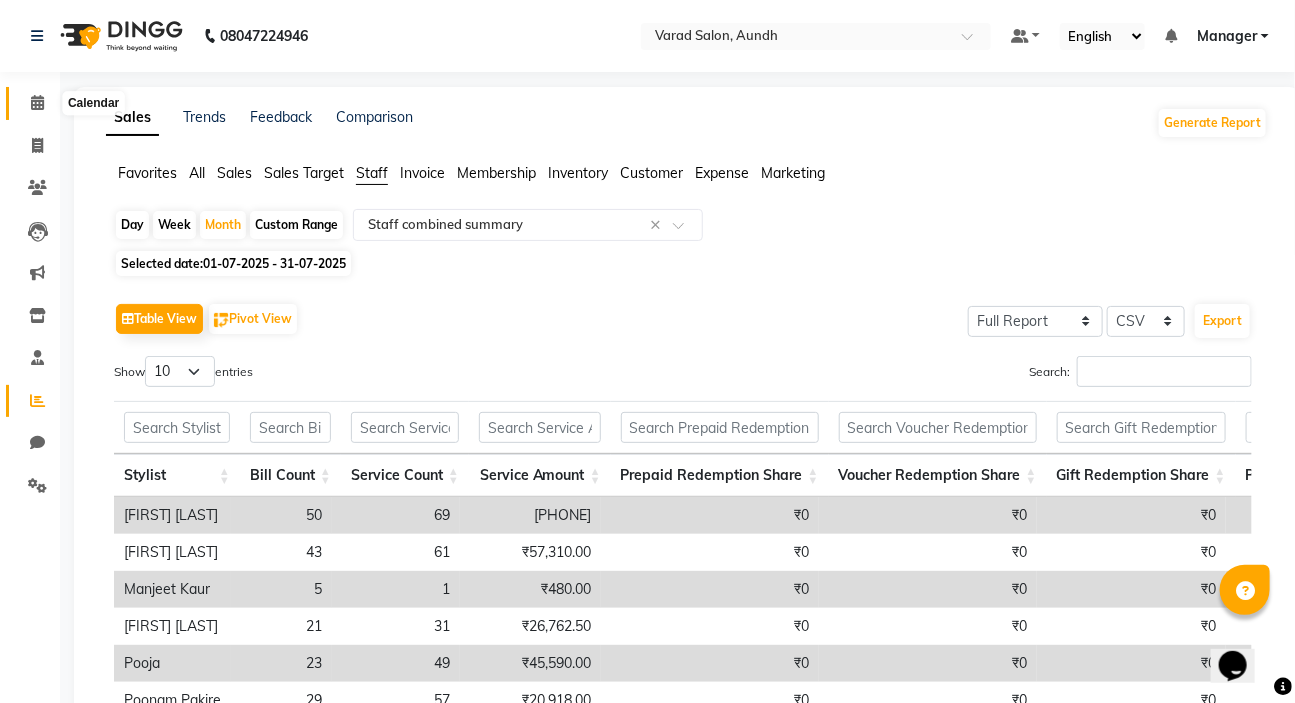 click 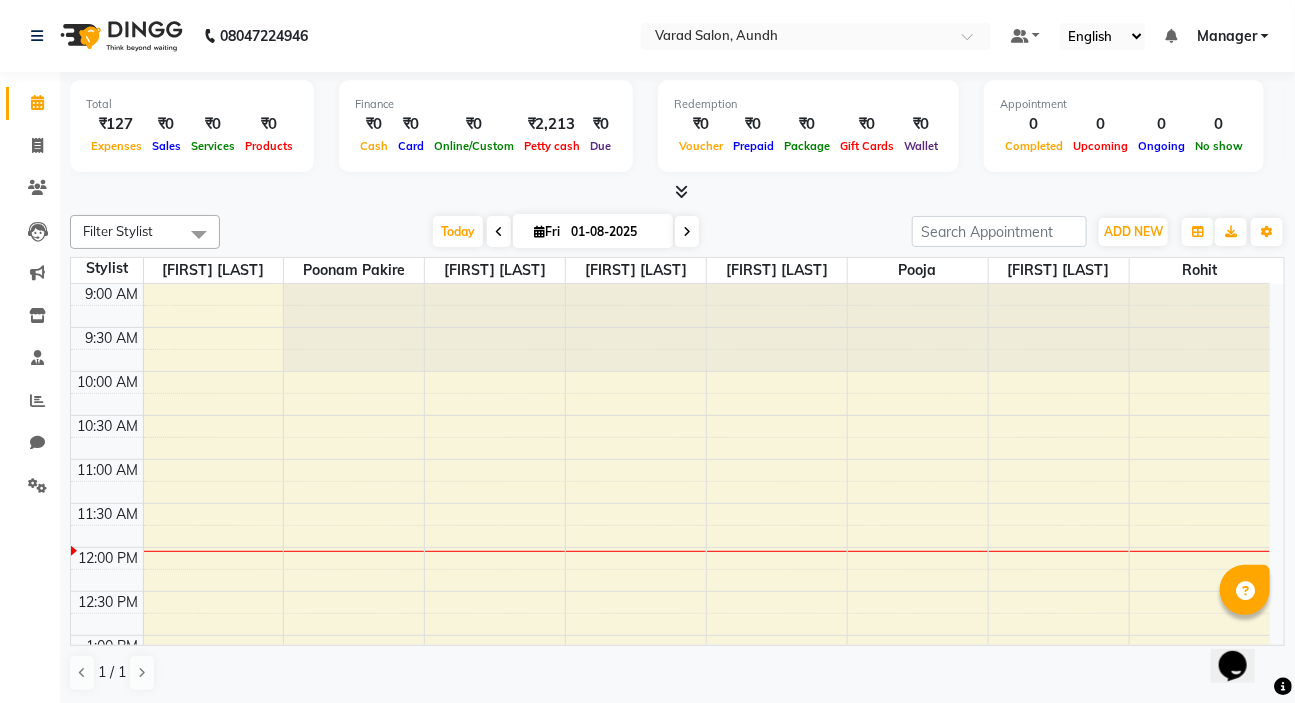 click at bounding box center [681, 191] 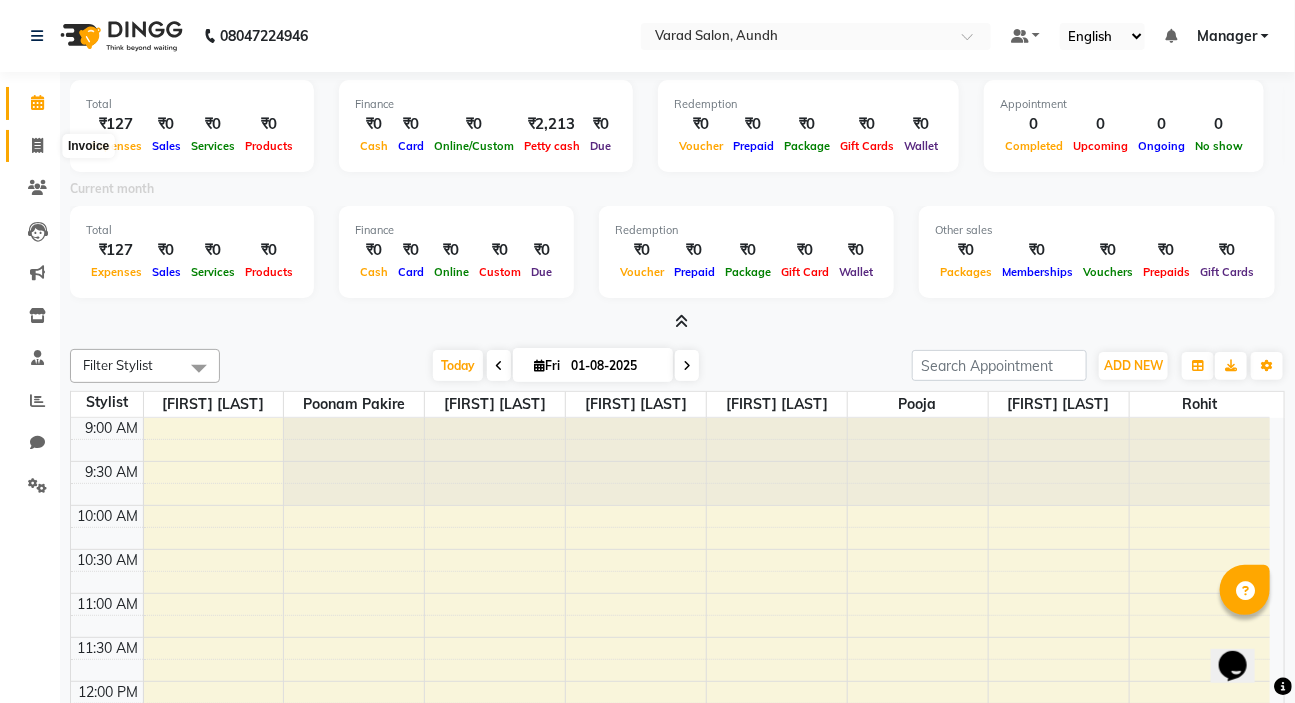 click 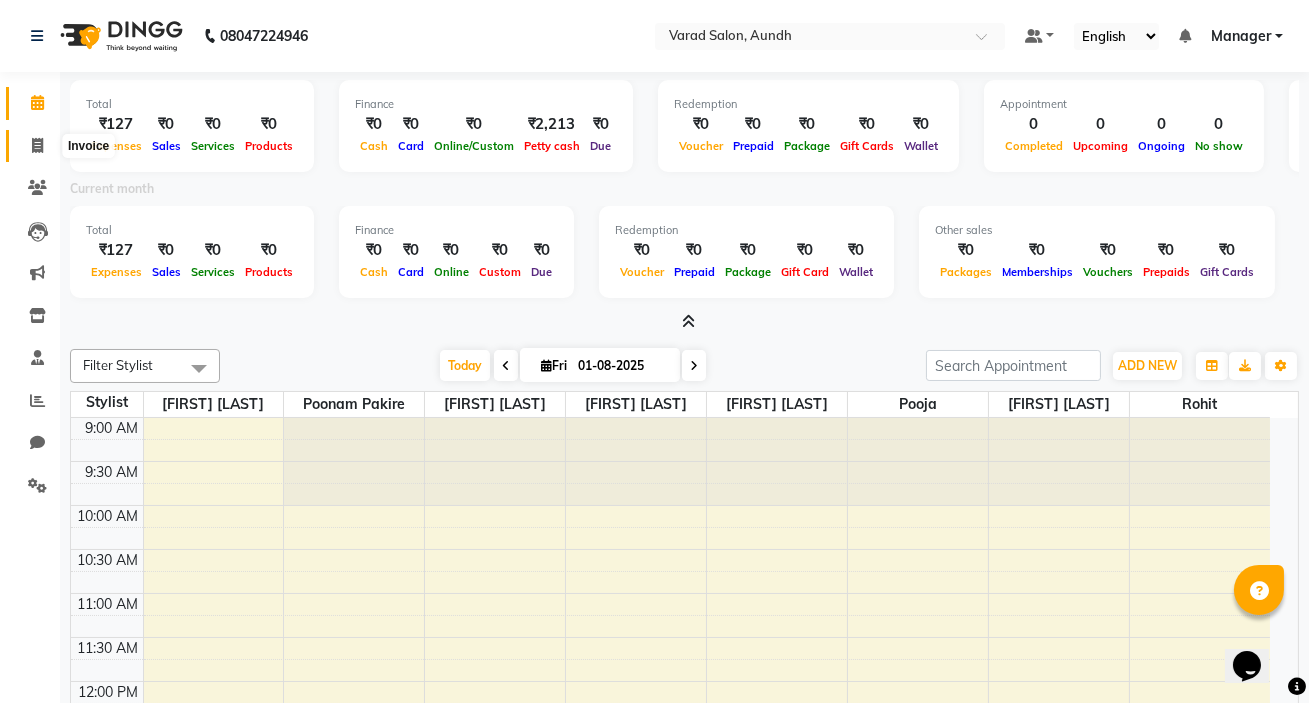 select on "service" 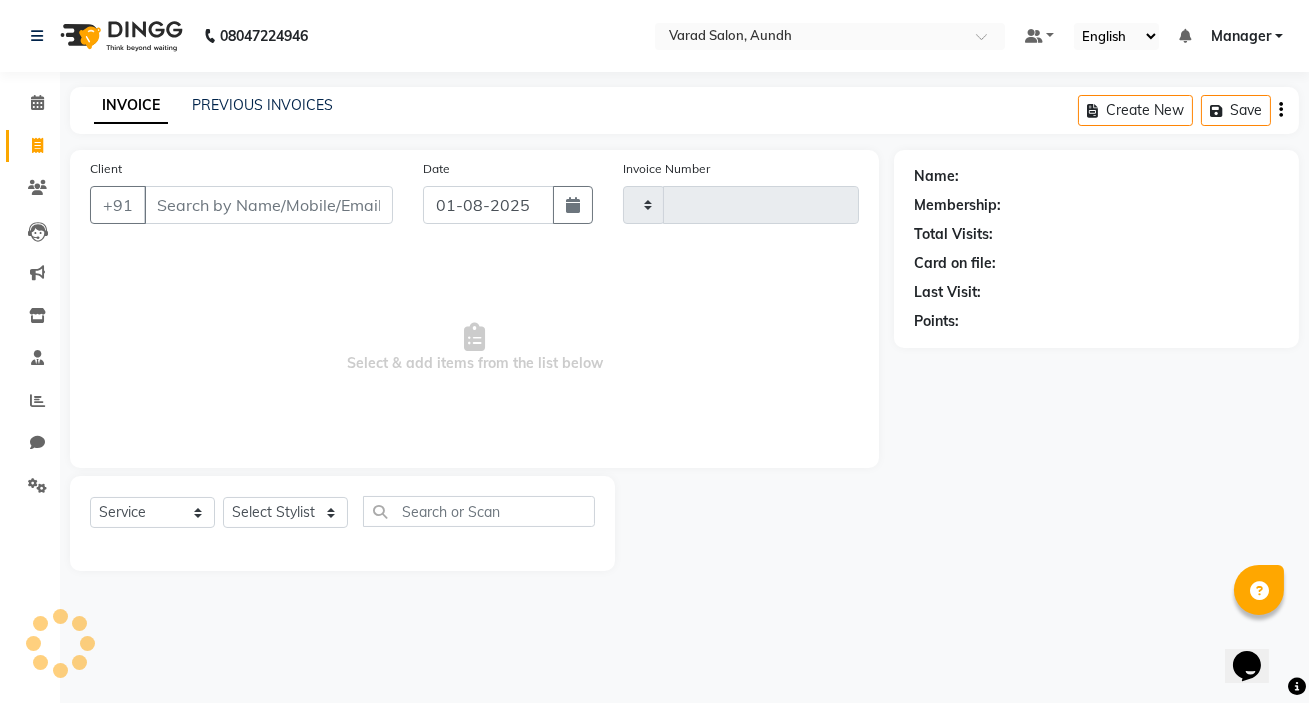 type on "0595" 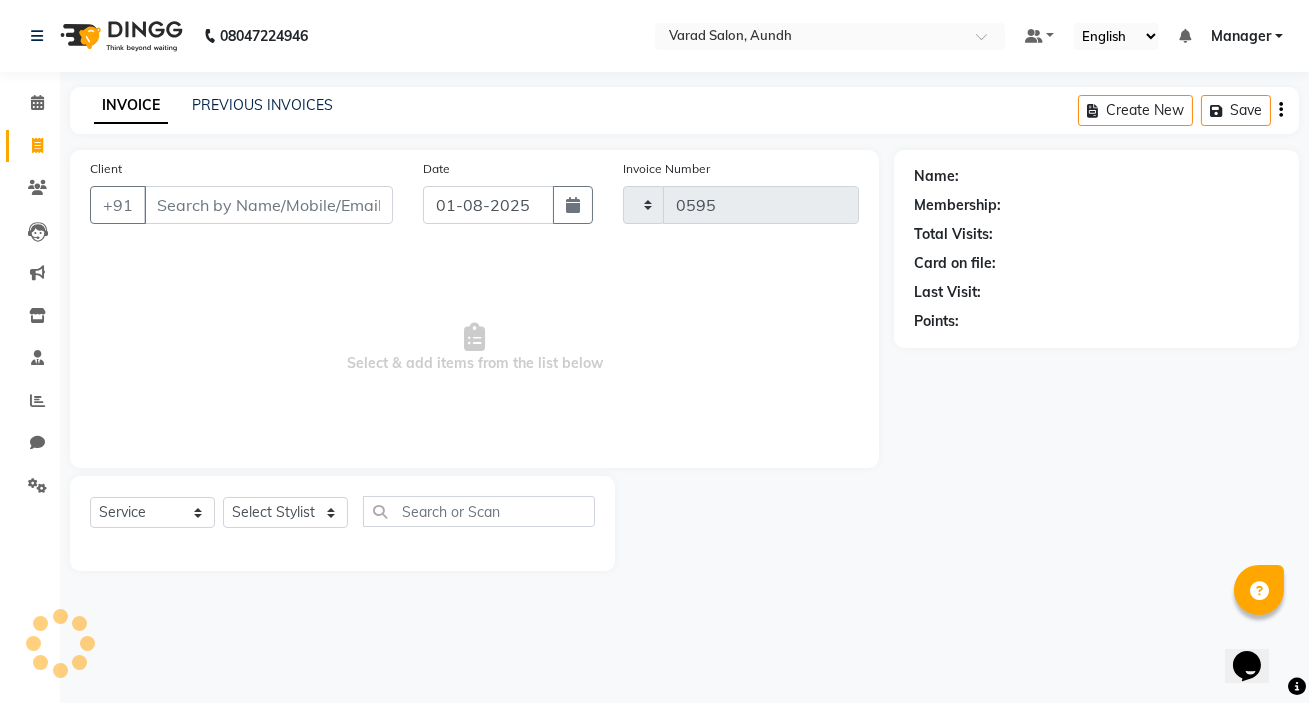 select on "7550" 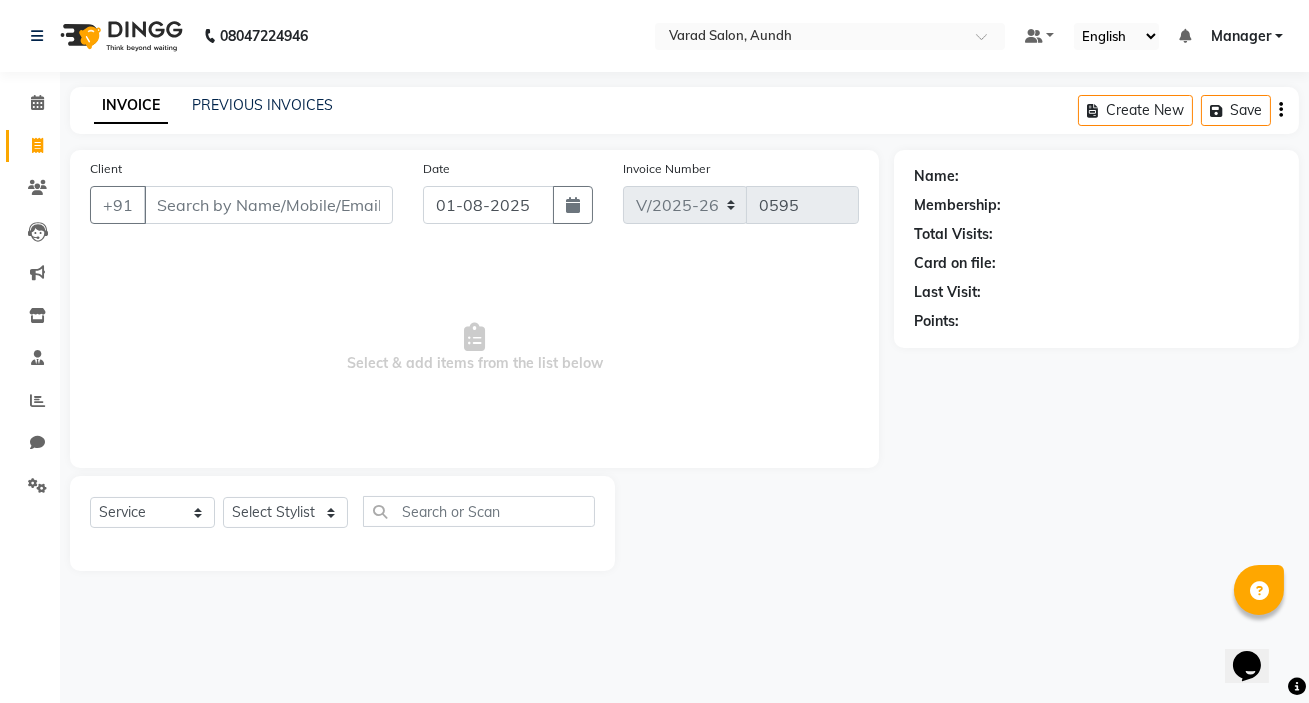 click on "Client" at bounding box center [268, 205] 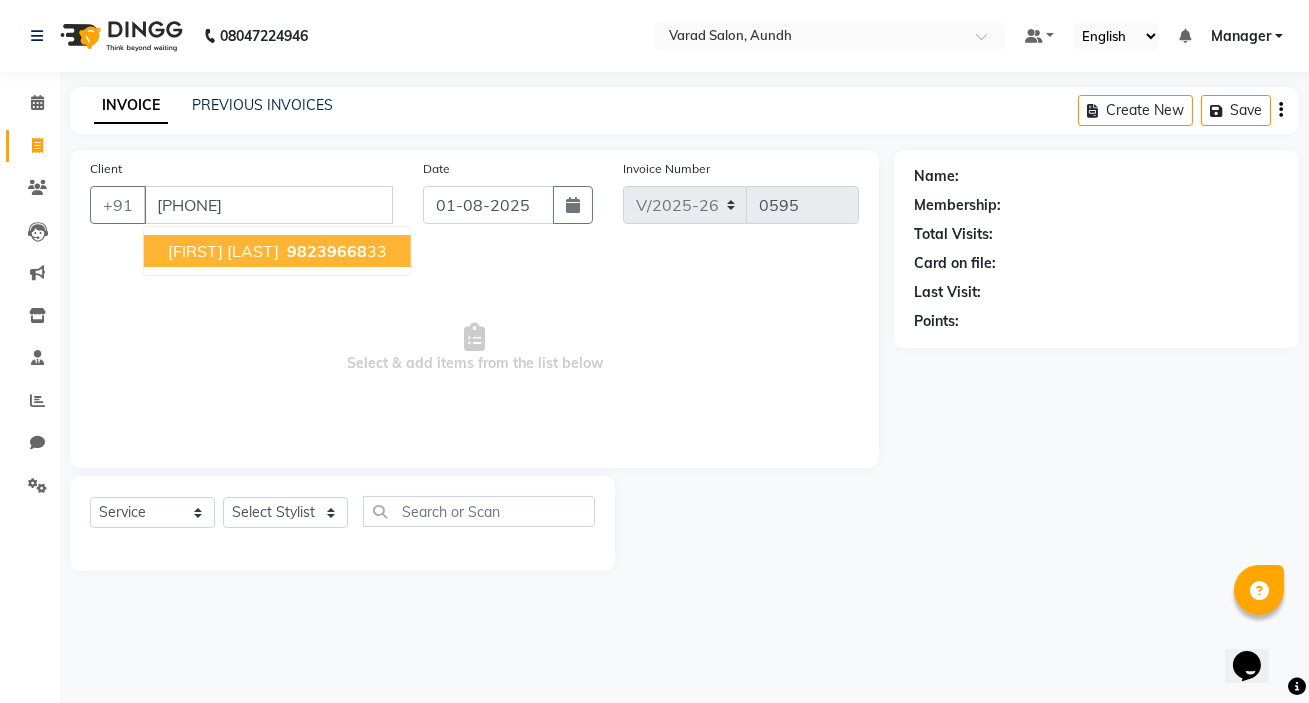 type on "[PHONE]" 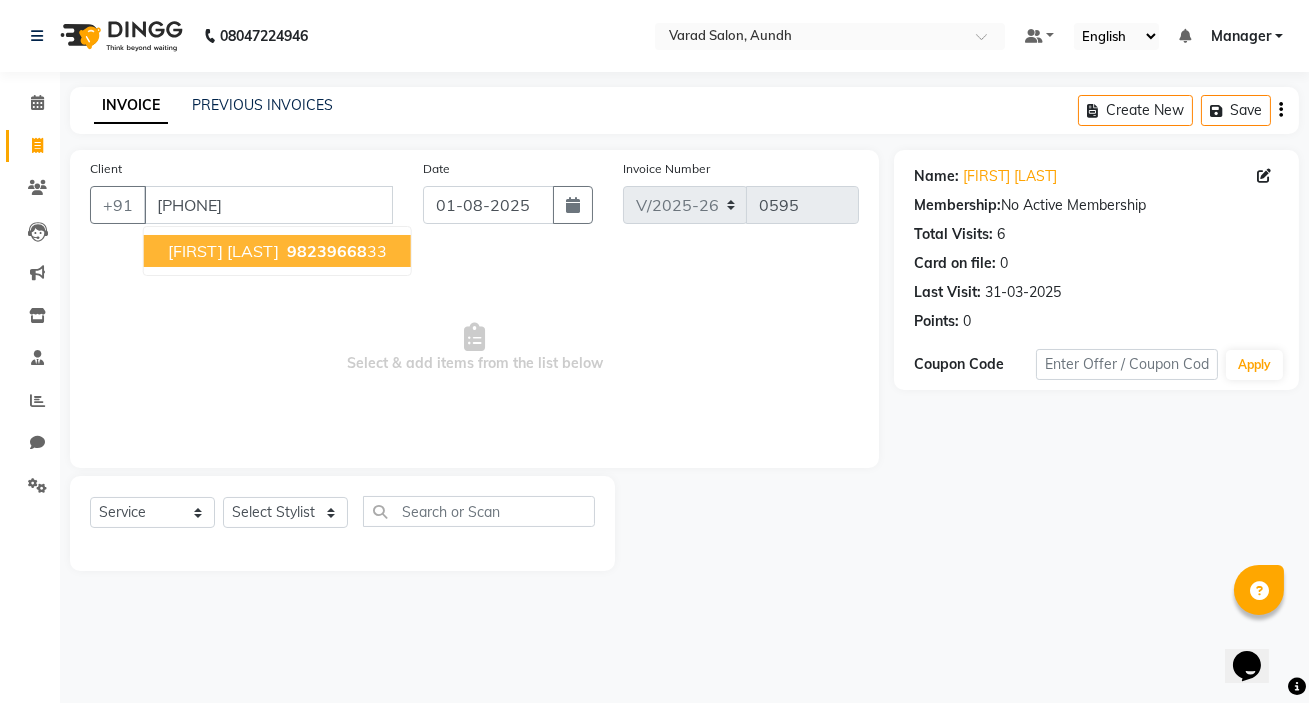 click on "98239668" at bounding box center [327, 251] 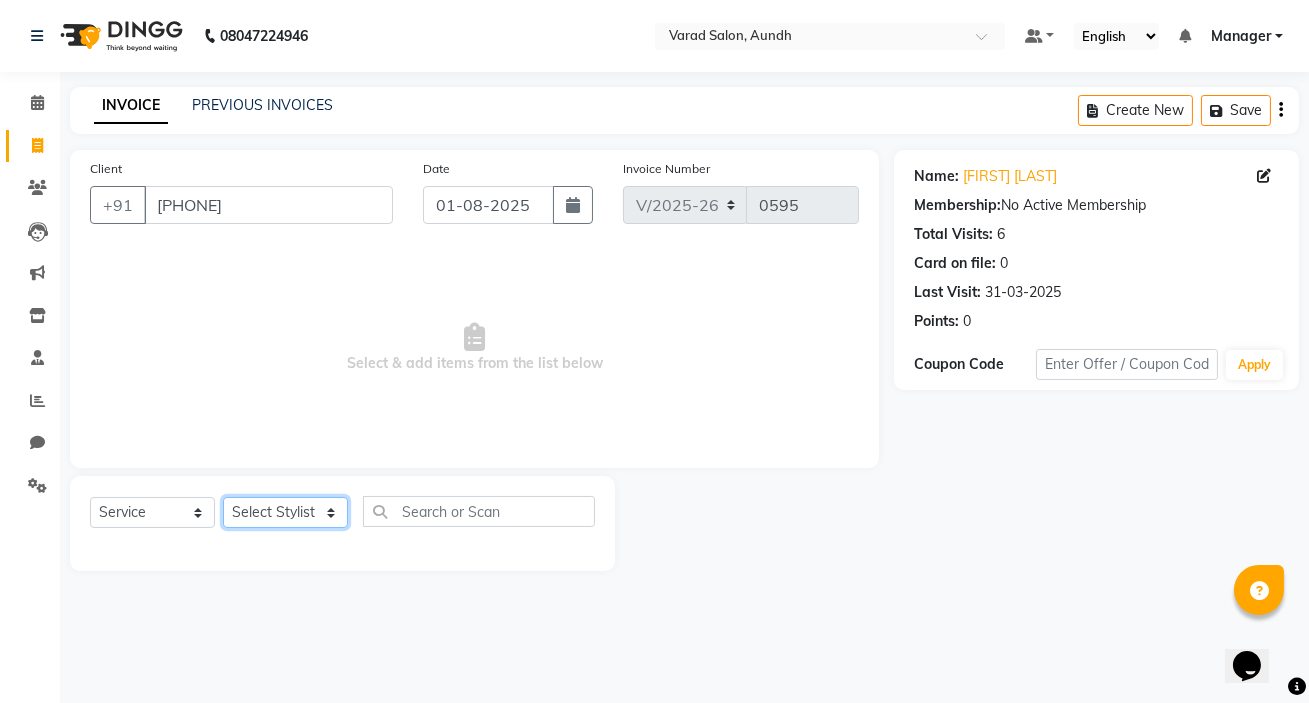 click on "Select Stylist [FIRST] [LAST] [FIRST] [LAST] Manager [FIRST] [LAST] [FIRST] [LAST] [FIRST] [LAST] [FIRST] [LAST] [FIRST] [LAST] [FIRST] [LAST] [FIRST]" 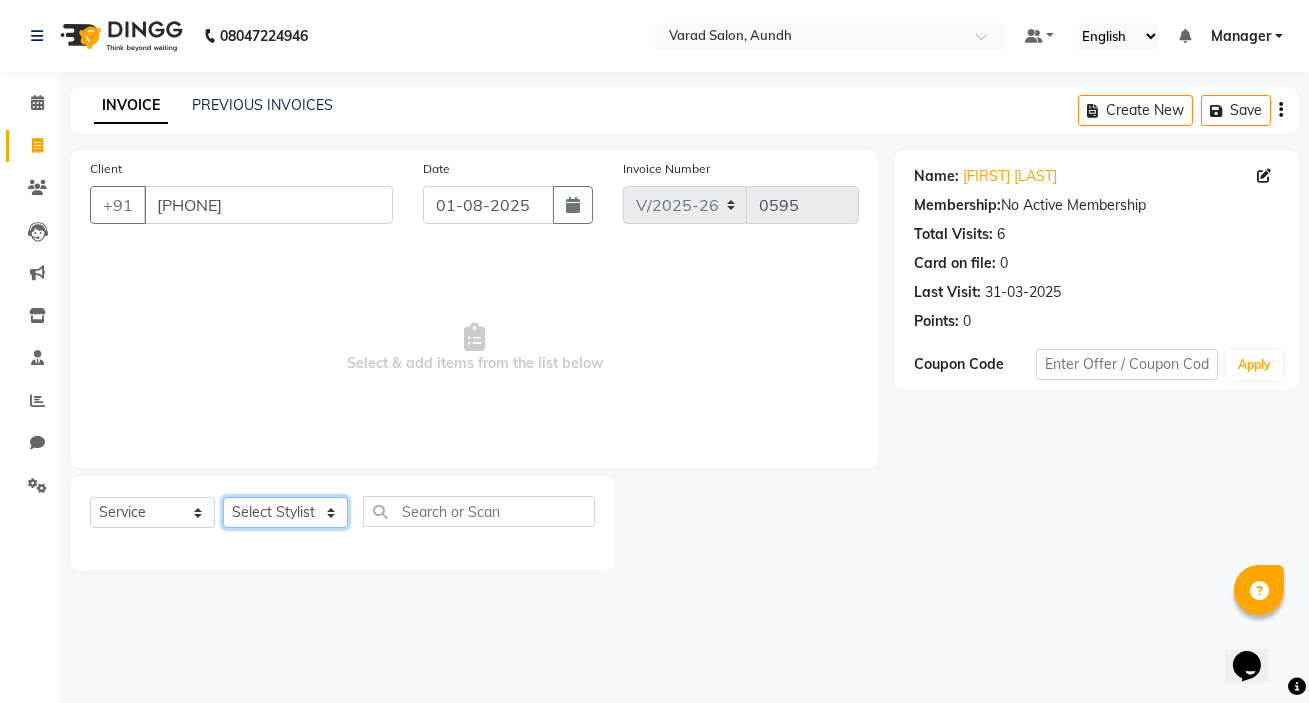 select on "78073" 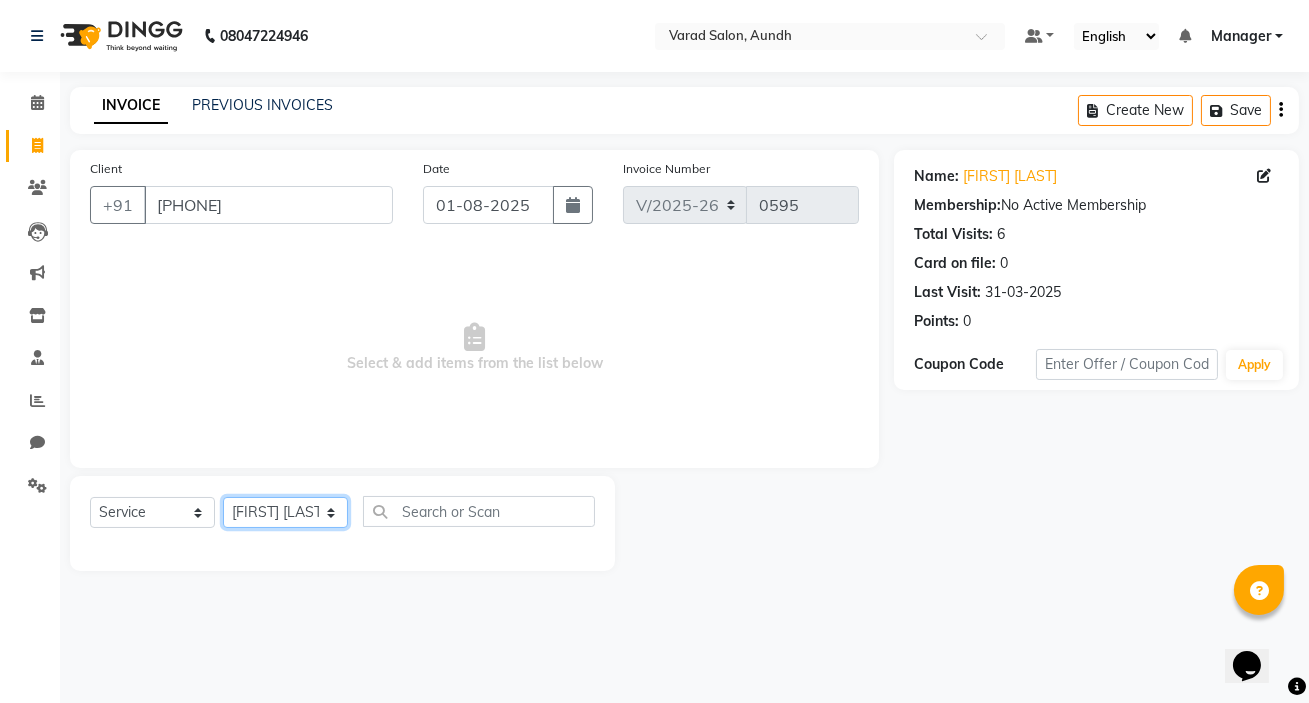 click on "Select Stylist [FIRST] [LAST] [FIRST] [LAST] Manager [FIRST] [LAST] [FIRST] [LAST] [FIRST] [LAST] [FIRST] [LAST] [FIRST] [LAST] [FIRST] [LAST] [FIRST]" 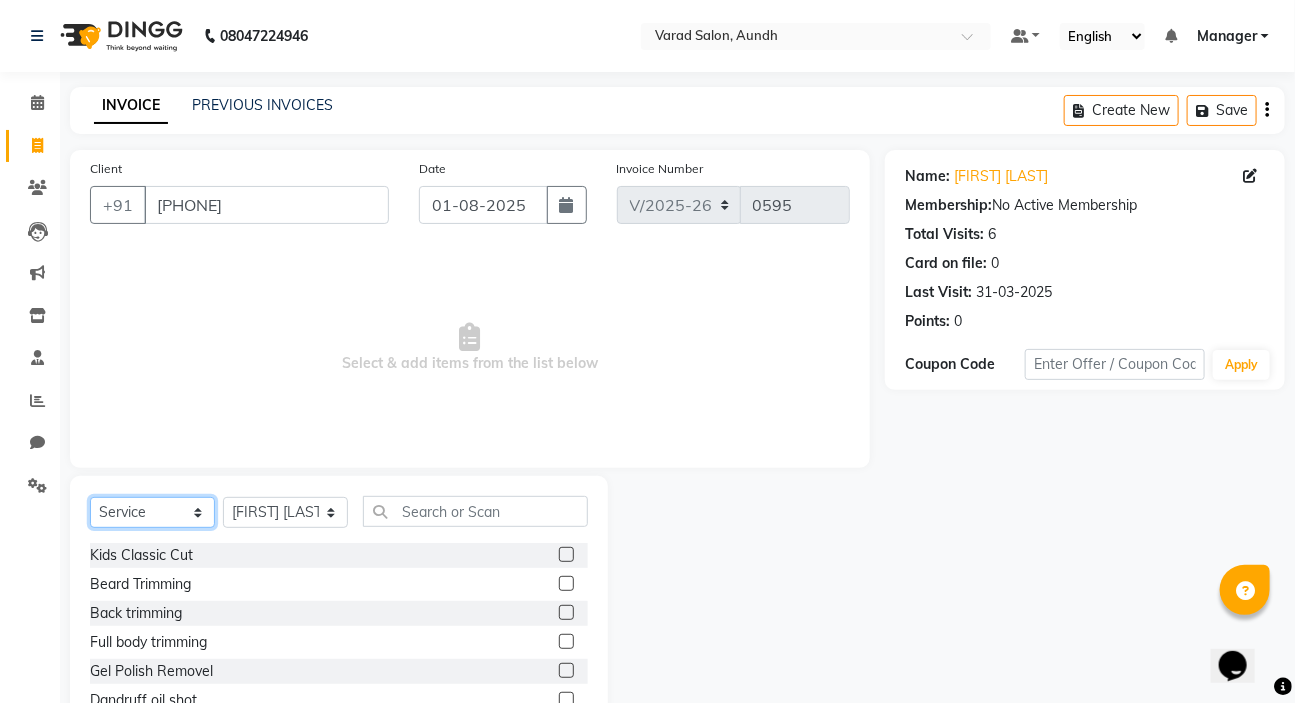 click on "Select  Service  Product  Membership  Package Voucher Prepaid Gift Card" 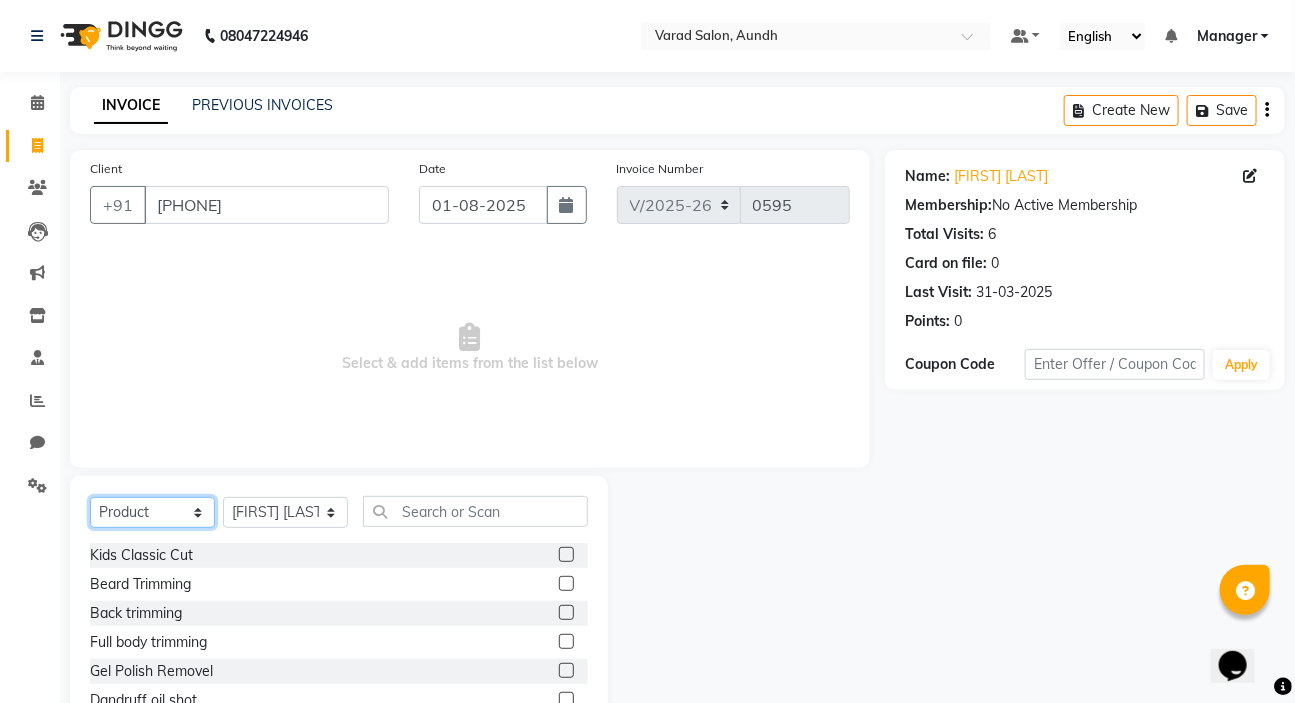 click on "Select  Service  Product  Membership  Package Voucher Prepaid Gift Card" 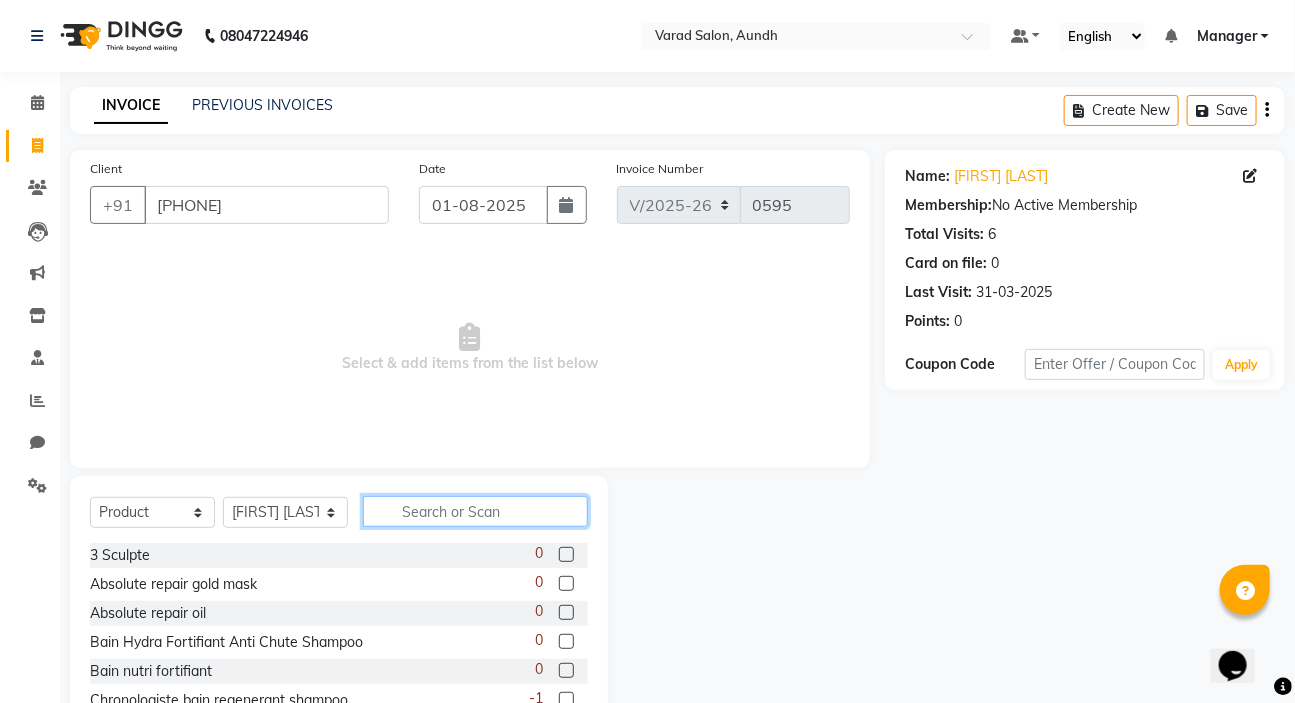 click 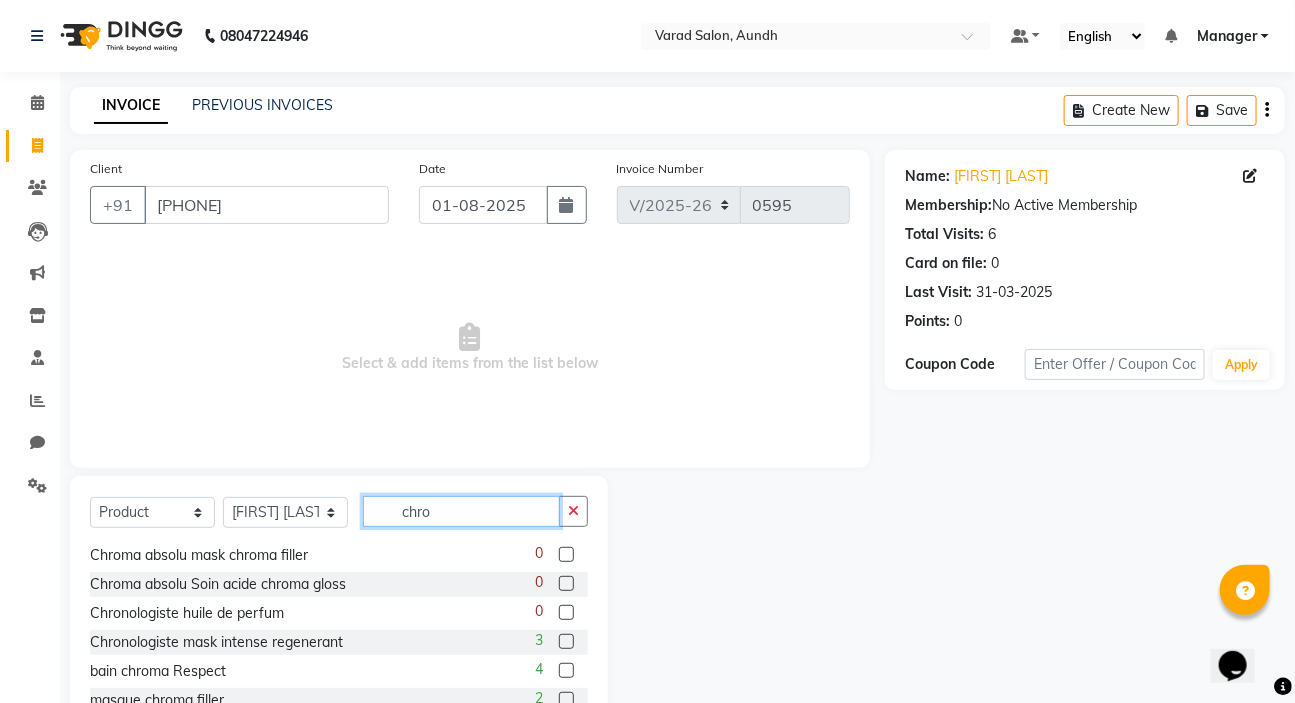 scroll, scrollTop: 148, scrollLeft: 0, axis: vertical 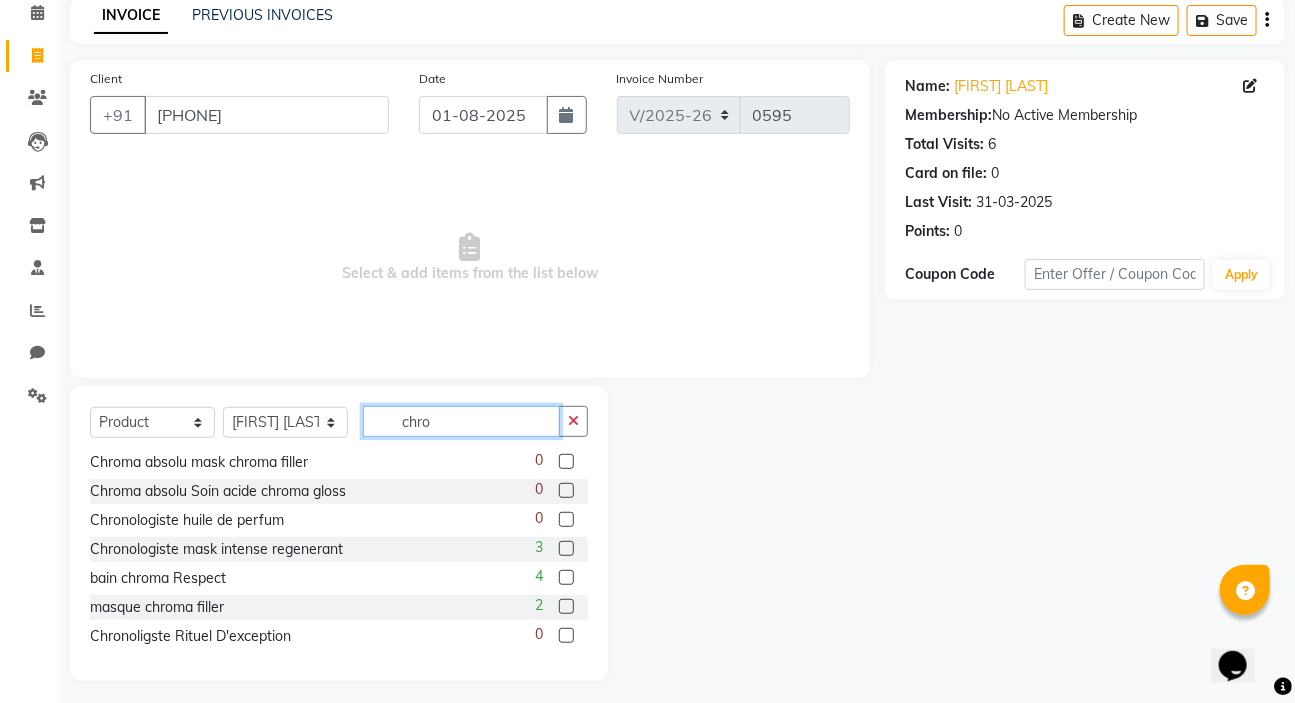 type on "chro" 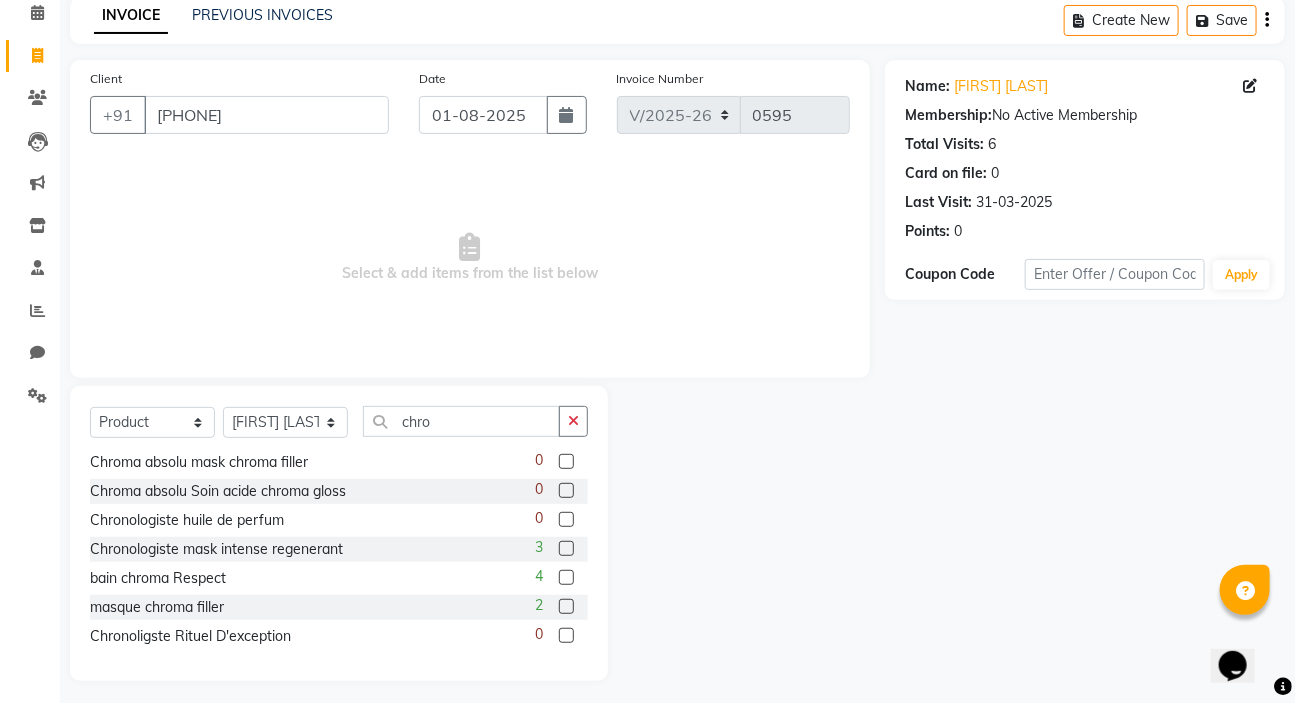 click 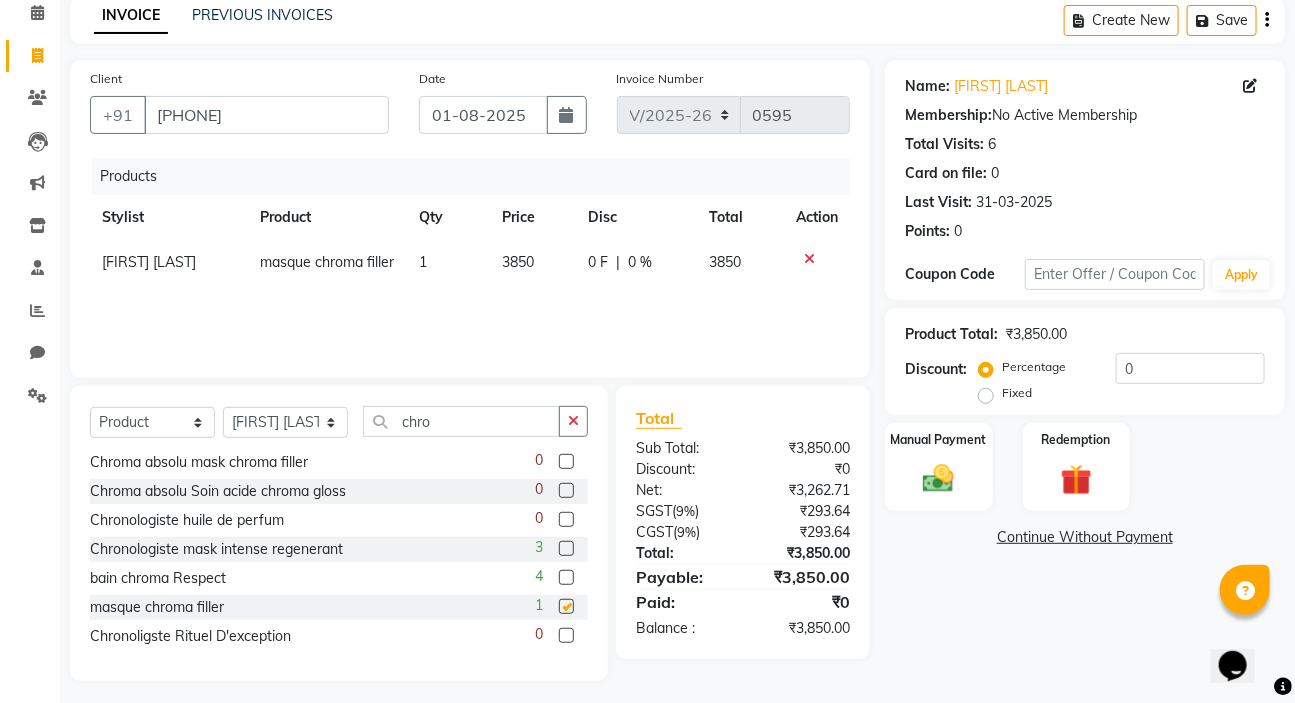 checkbox on "false" 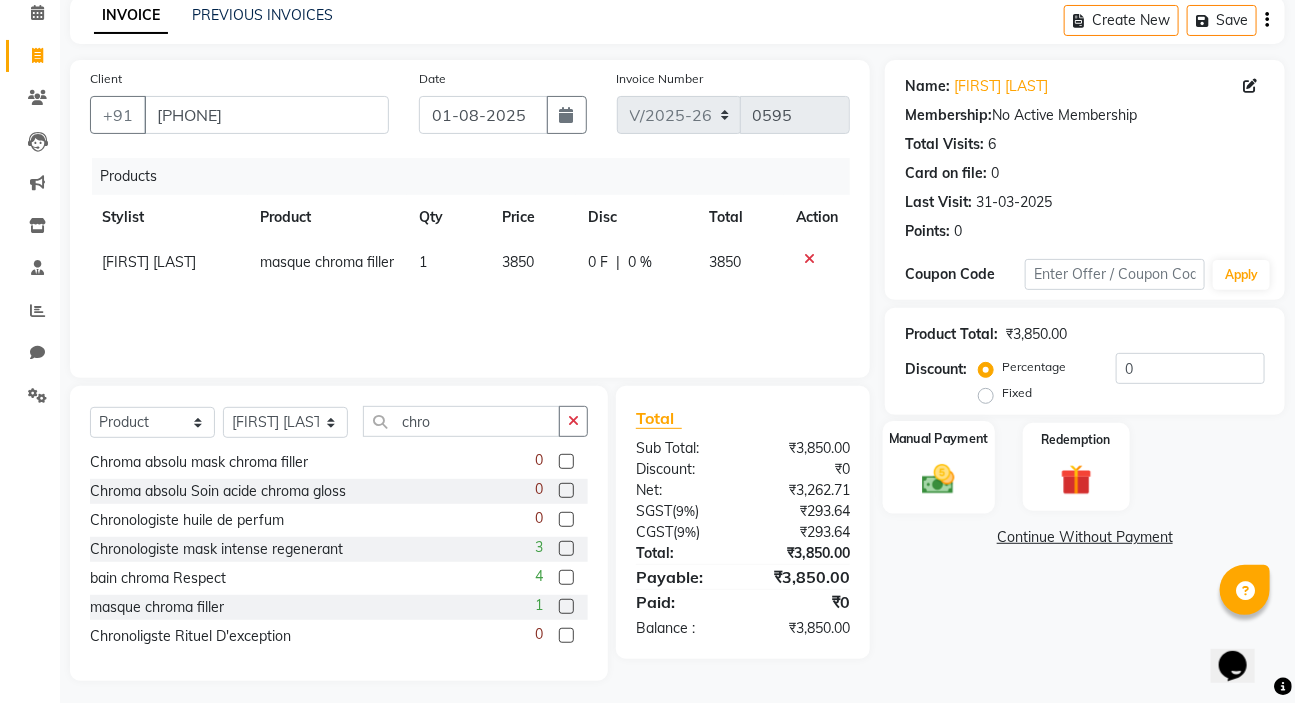click 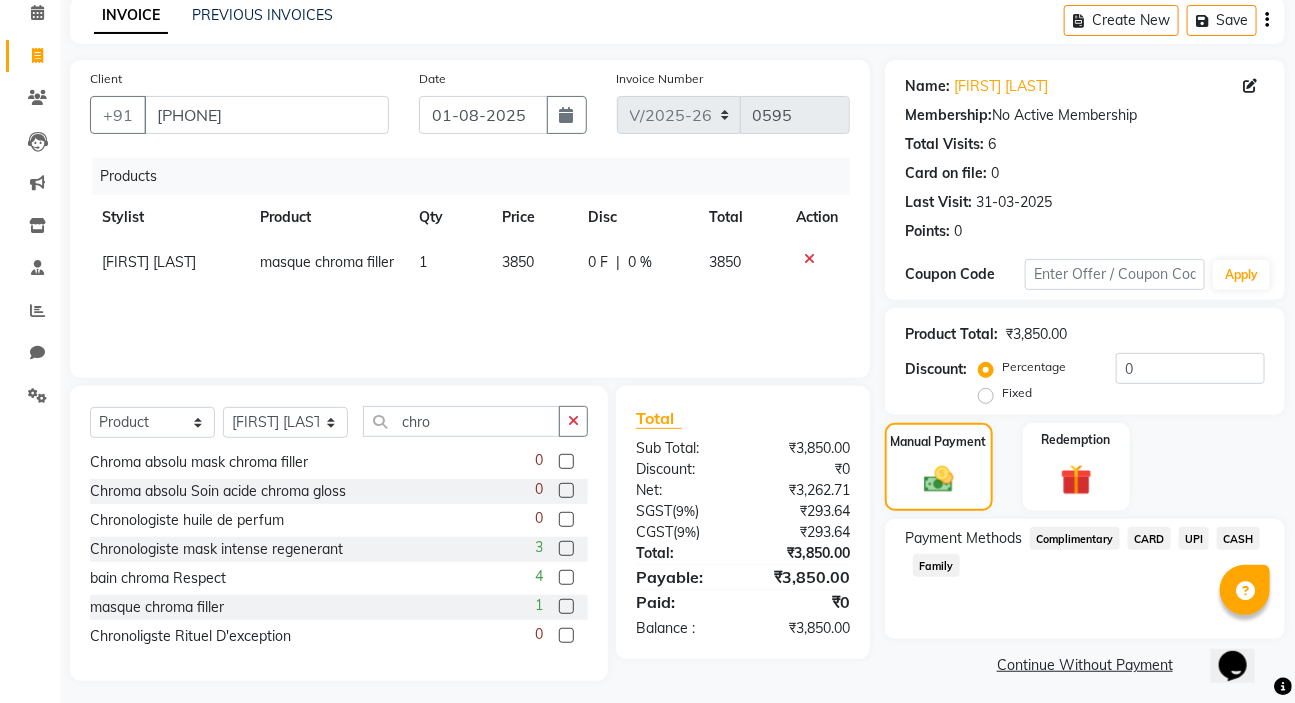 click on "UPI" 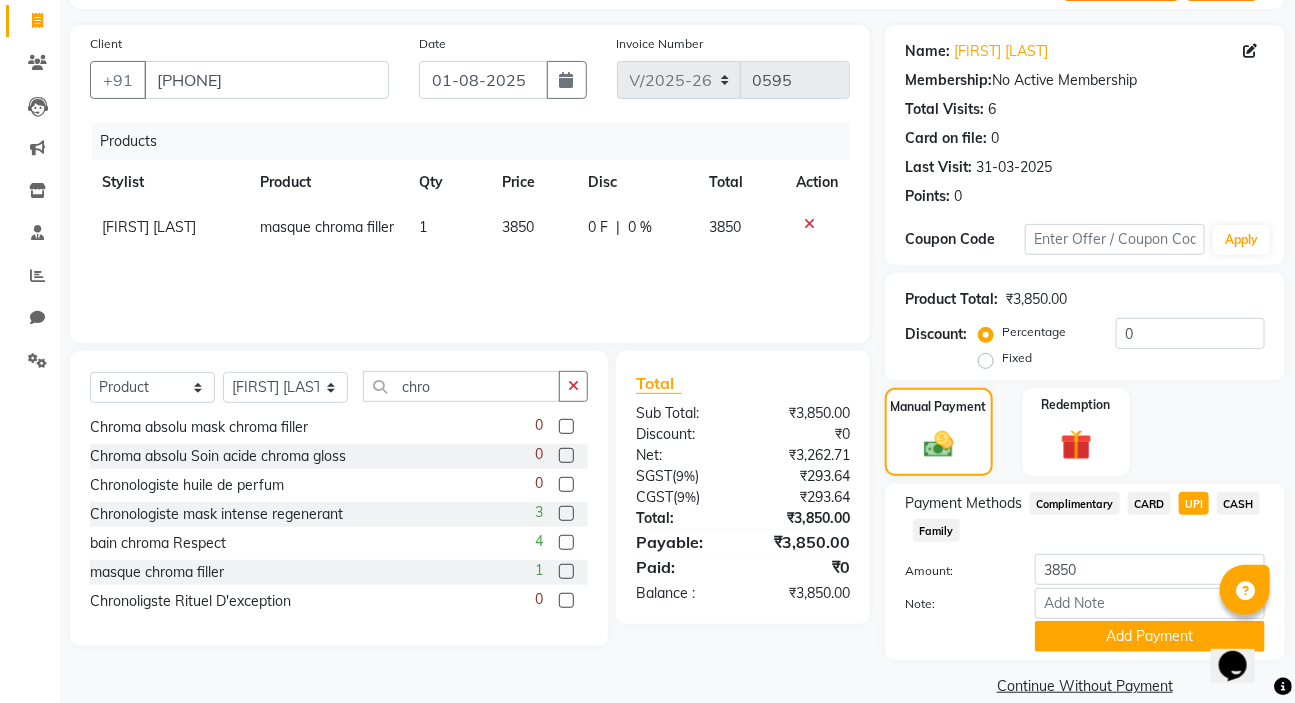 scroll, scrollTop: 153, scrollLeft: 0, axis: vertical 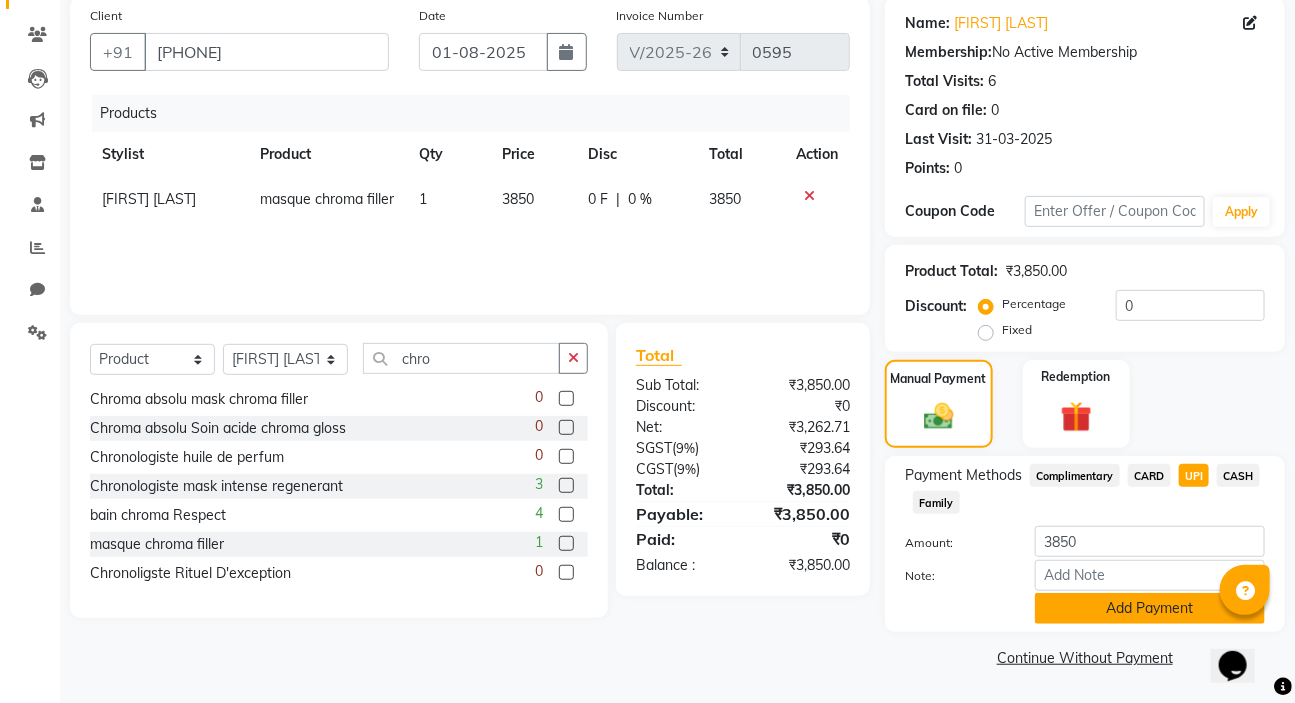 click on "Add Payment" 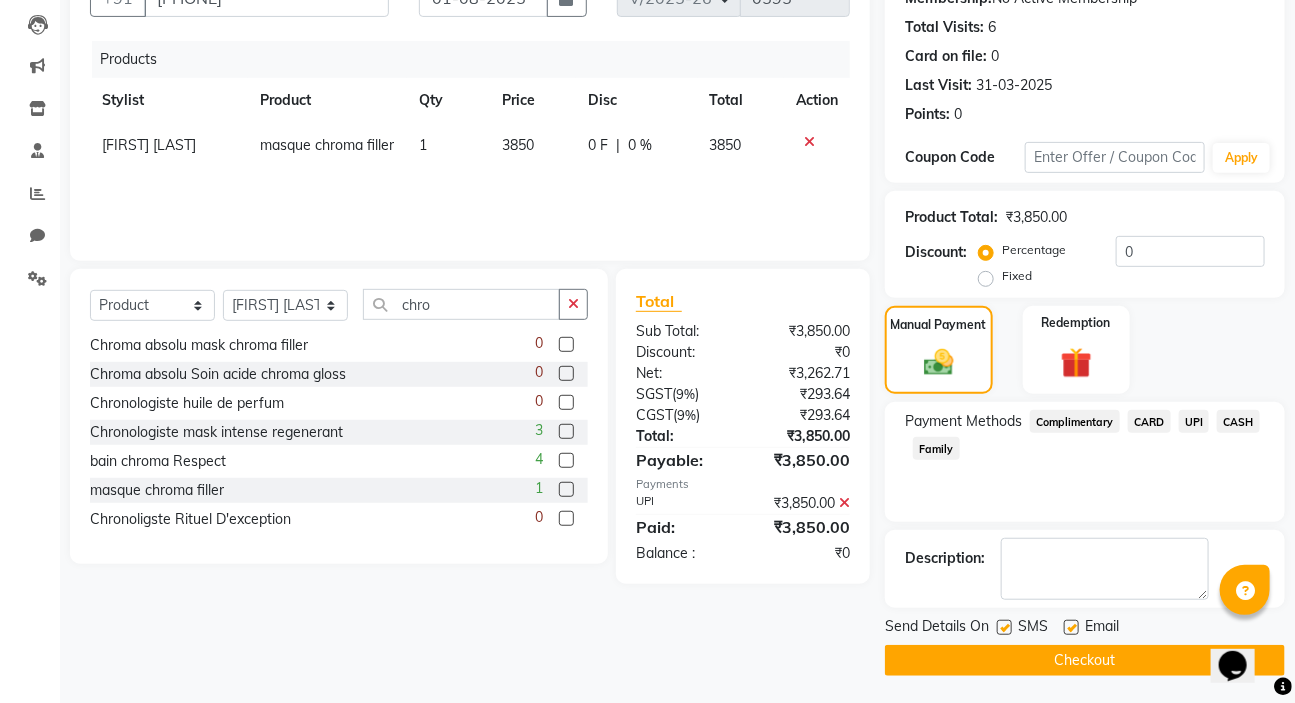 scroll, scrollTop: 210, scrollLeft: 0, axis: vertical 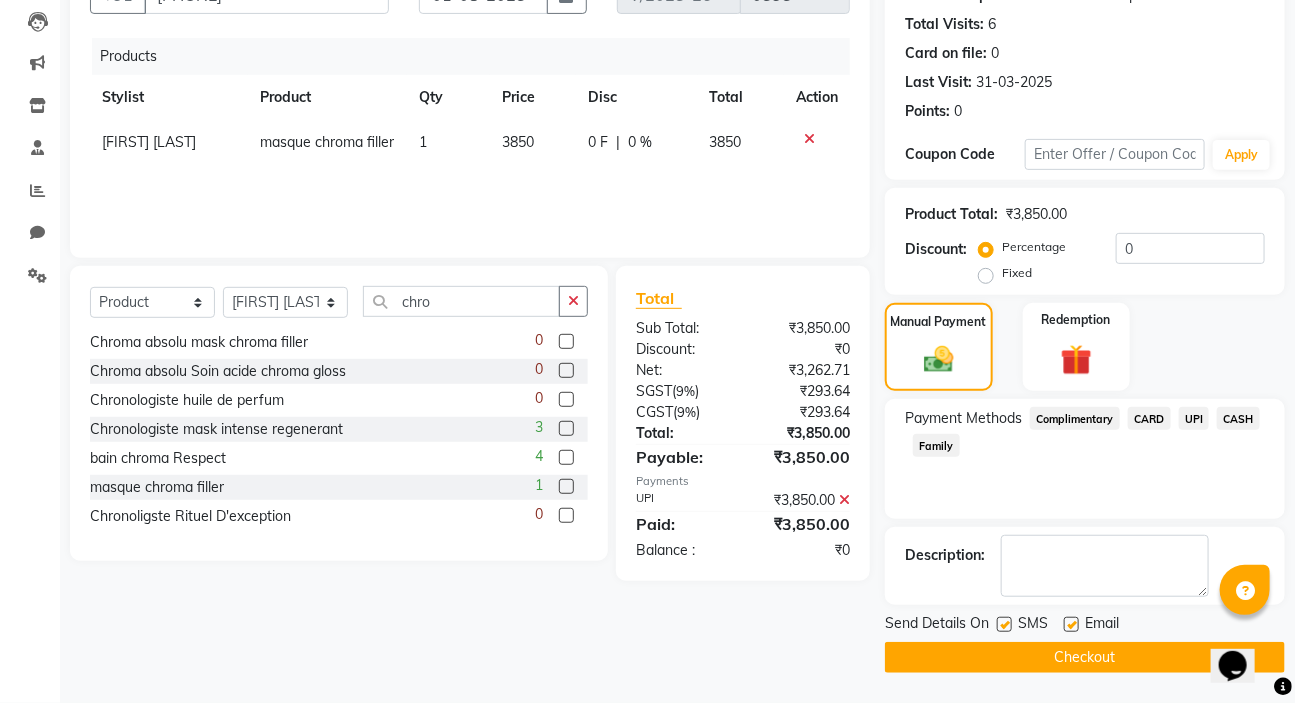 click on "Checkout" 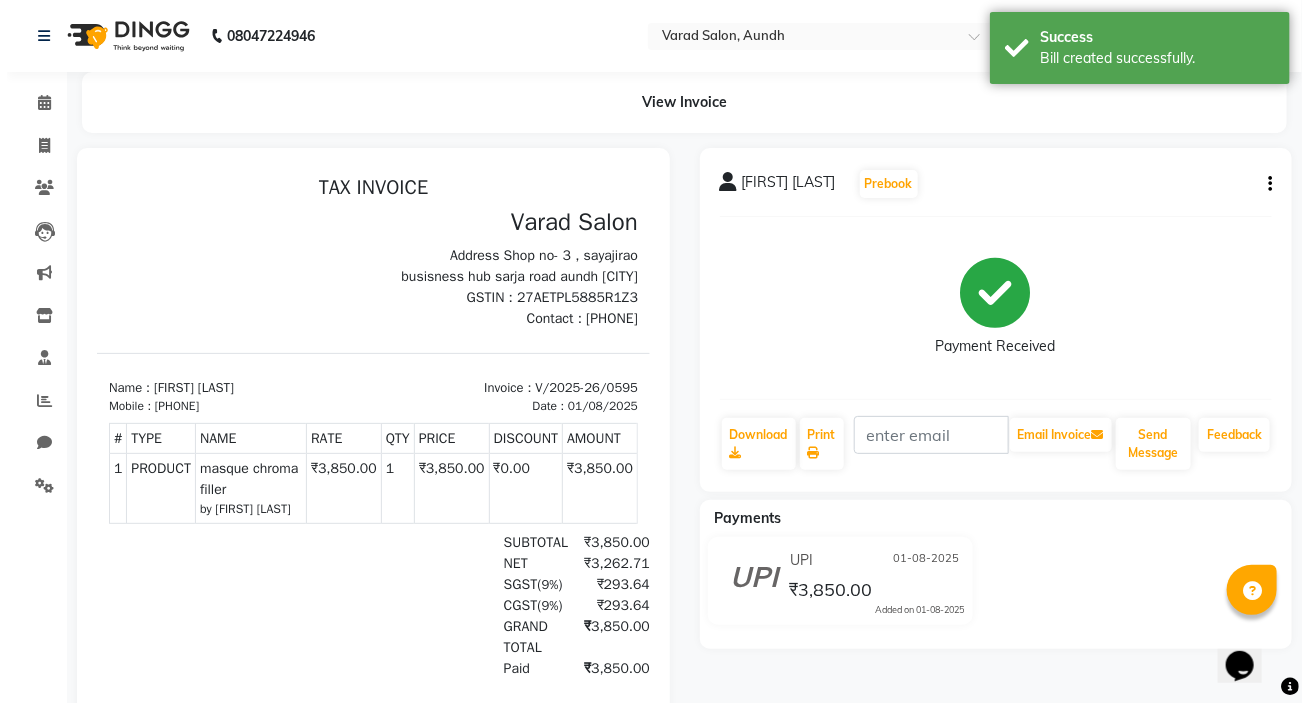 scroll, scrollTop: 0, scrollLeft: 0, axis: both 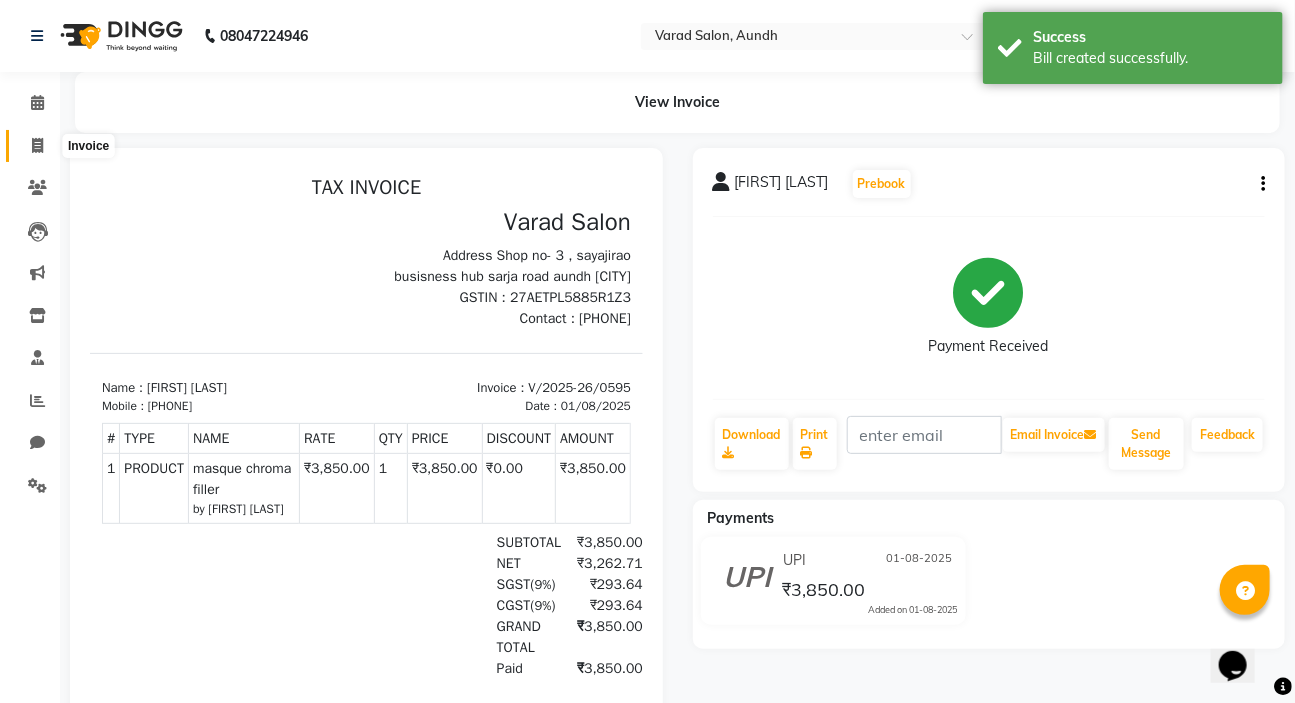 click 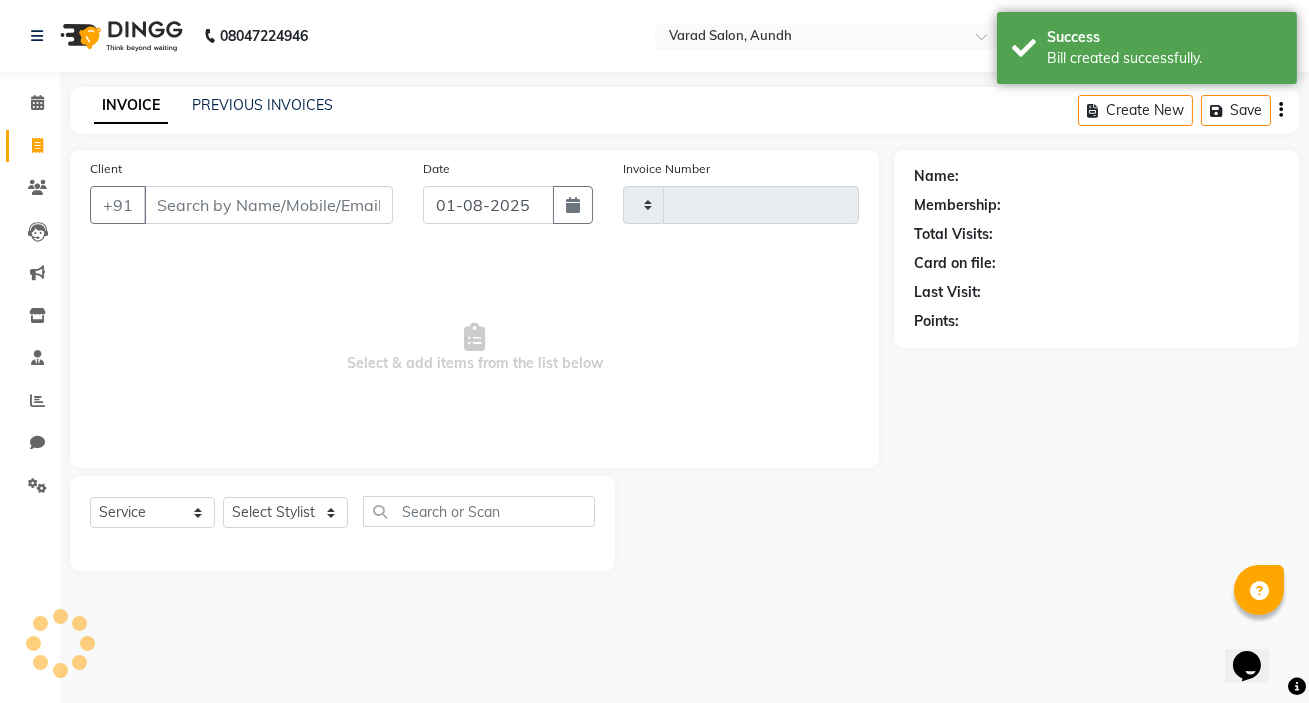 type on "0596" 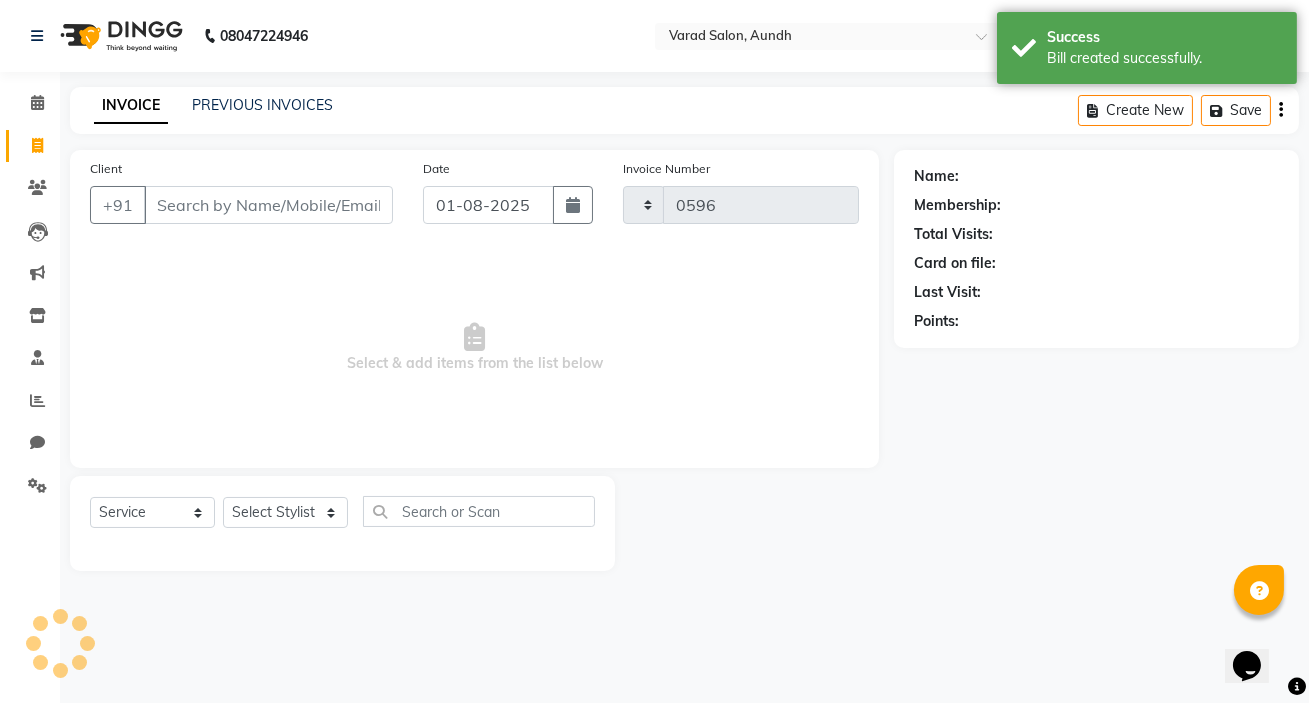 select on "7550" 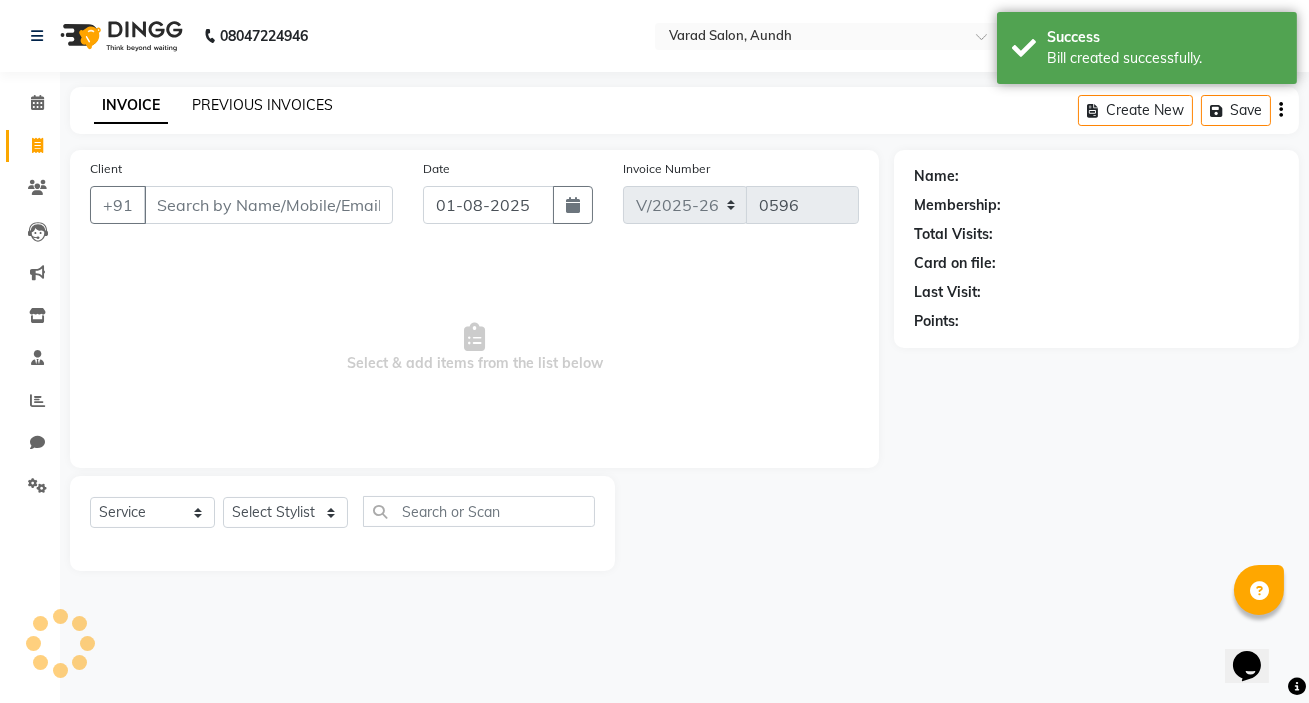 click on "PREVIOUS INVOICES" 